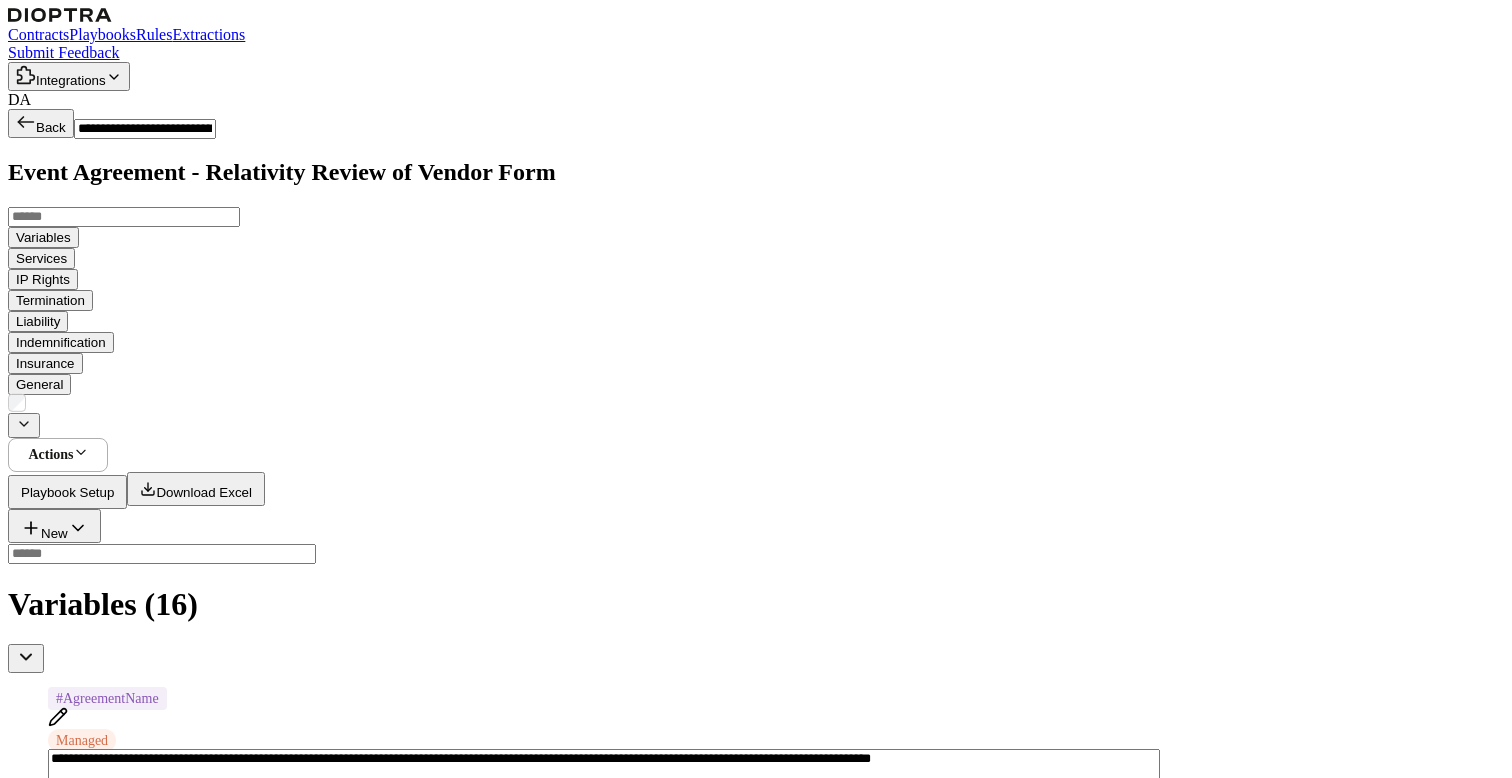 scroll, scrollTop: 0, scrollLeft: 0, axis: both 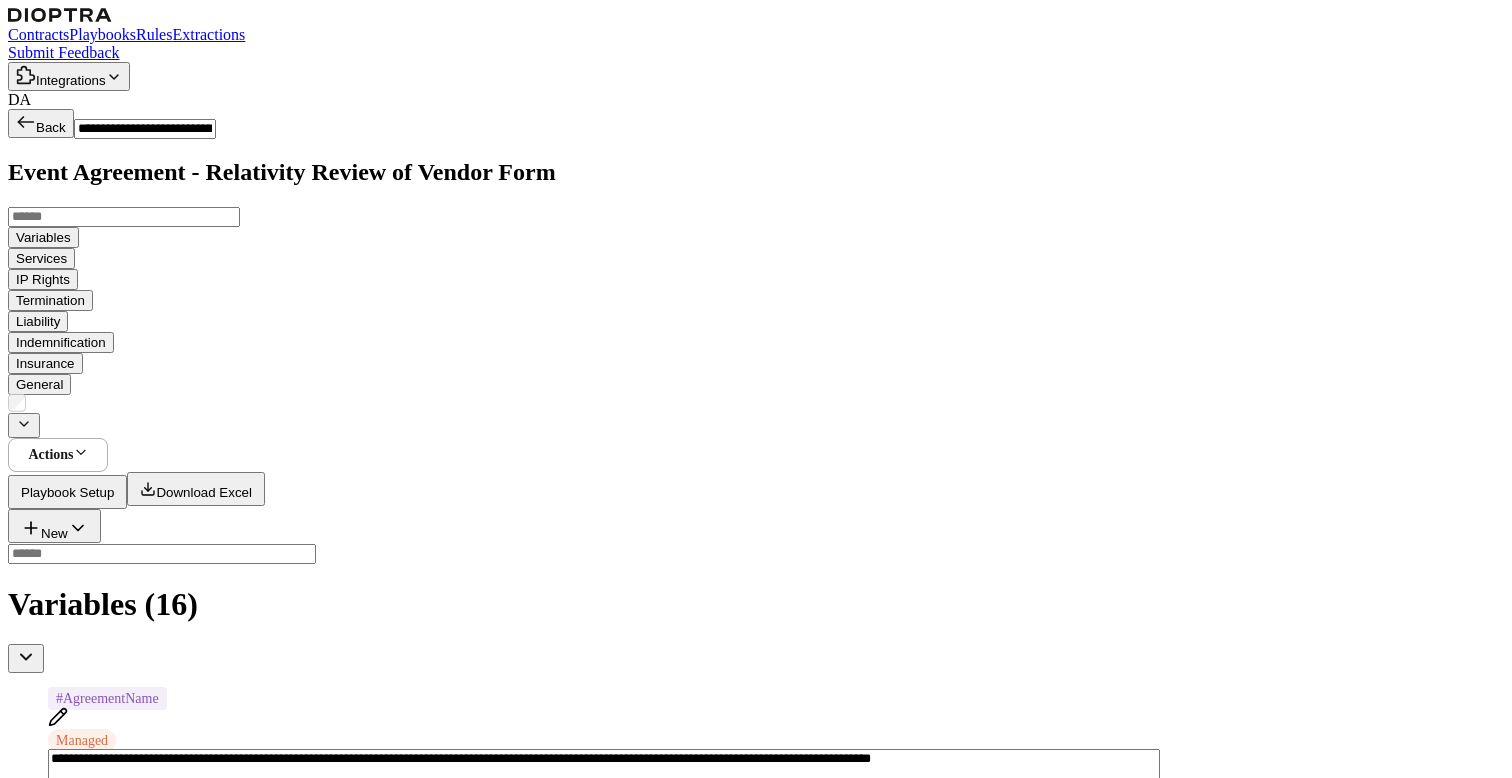 click on "Contracts" at bounding box center [38, 34] 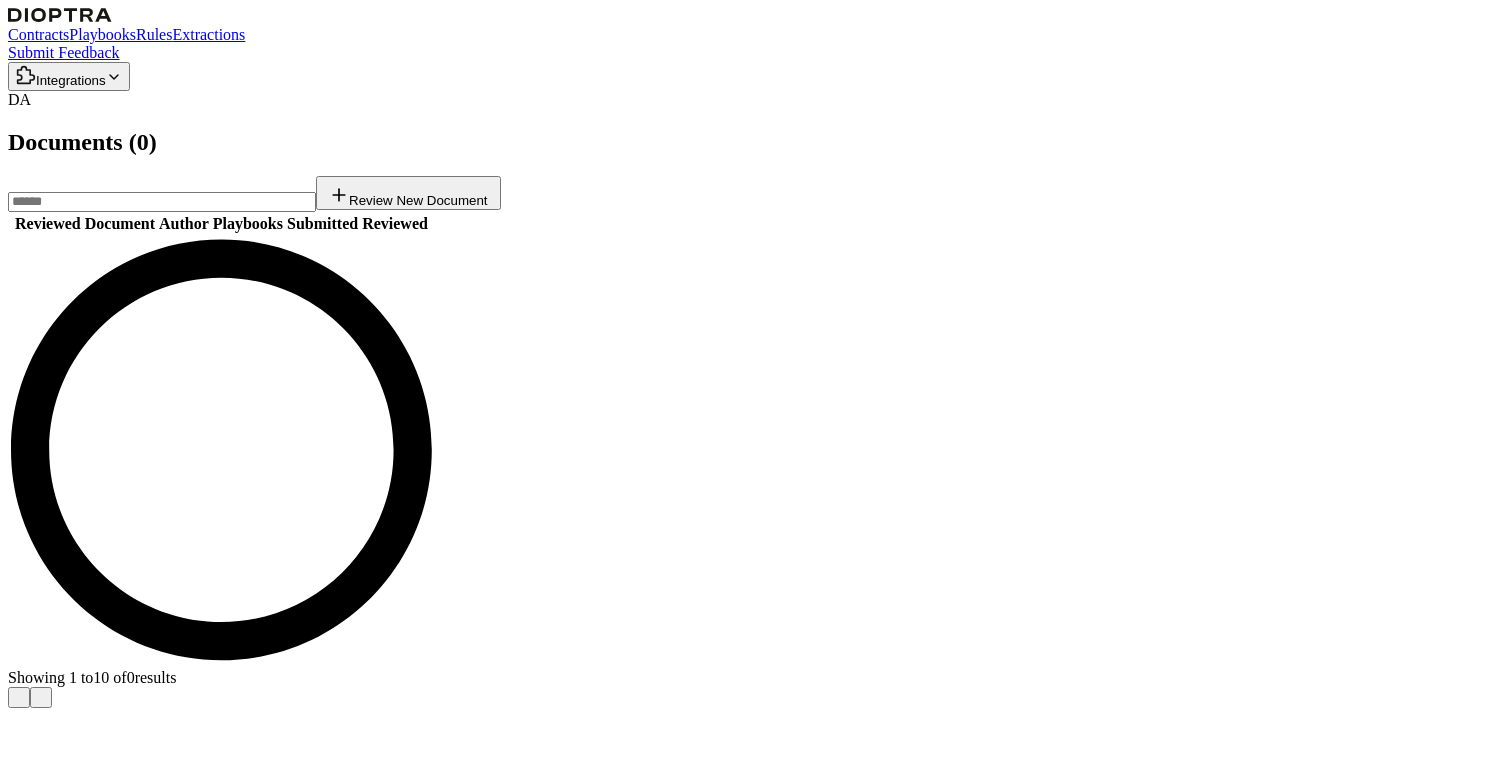 scroll, scrollTop: 0, scrollLeft: 0, axis: both 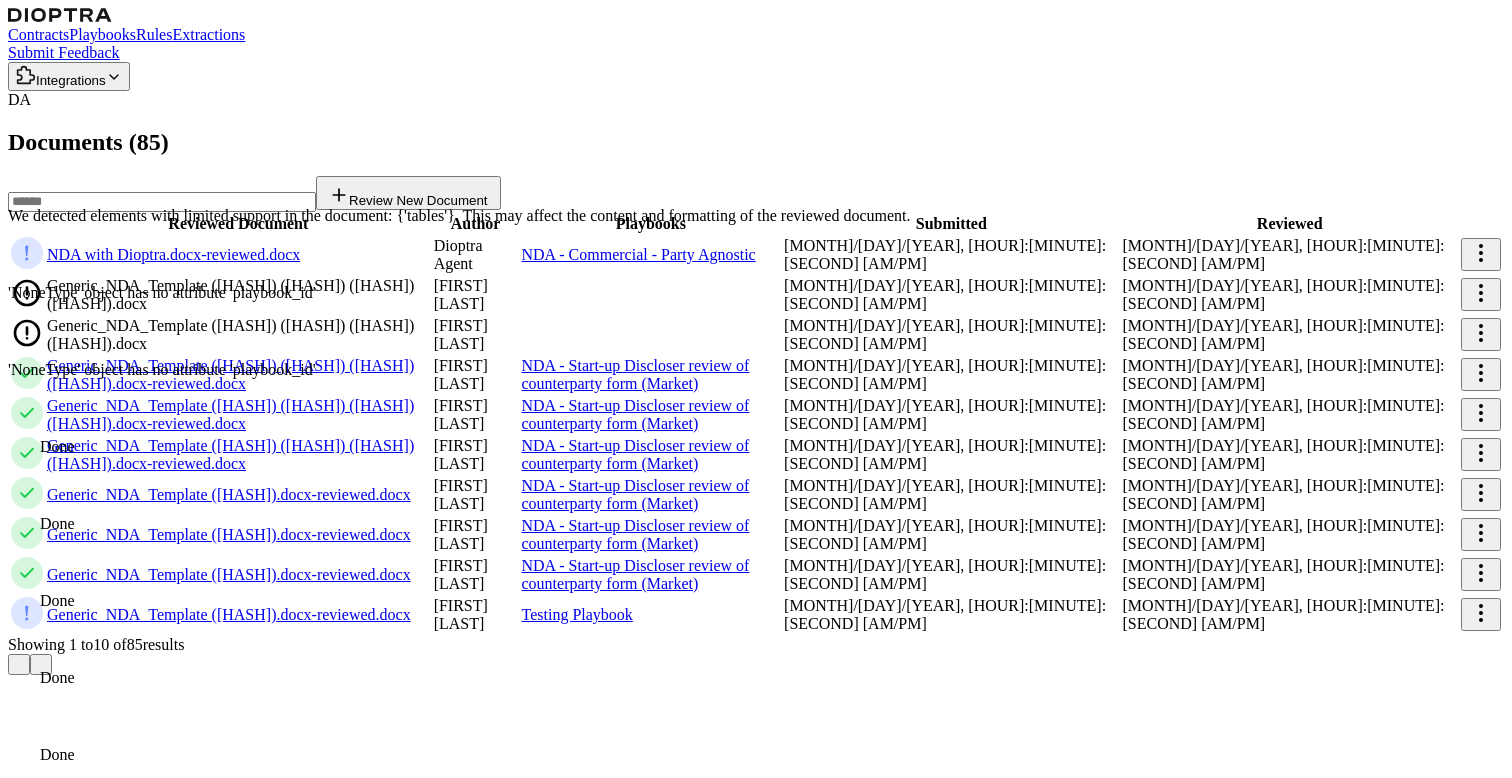 click on "Playbooks" at bounding box center (102, 34) 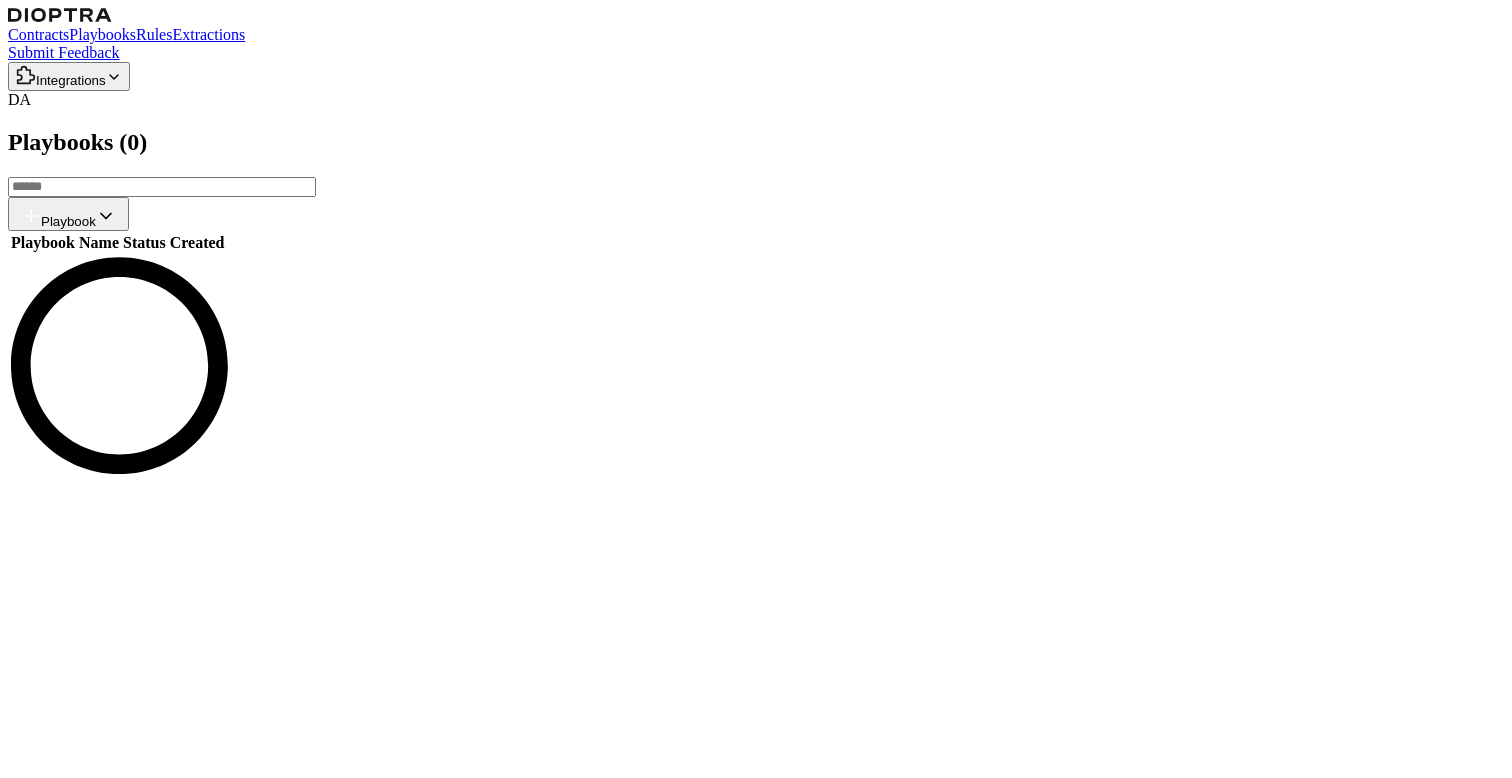 scroll, scrollTop: 0, scrollLeft: 0, axis: both 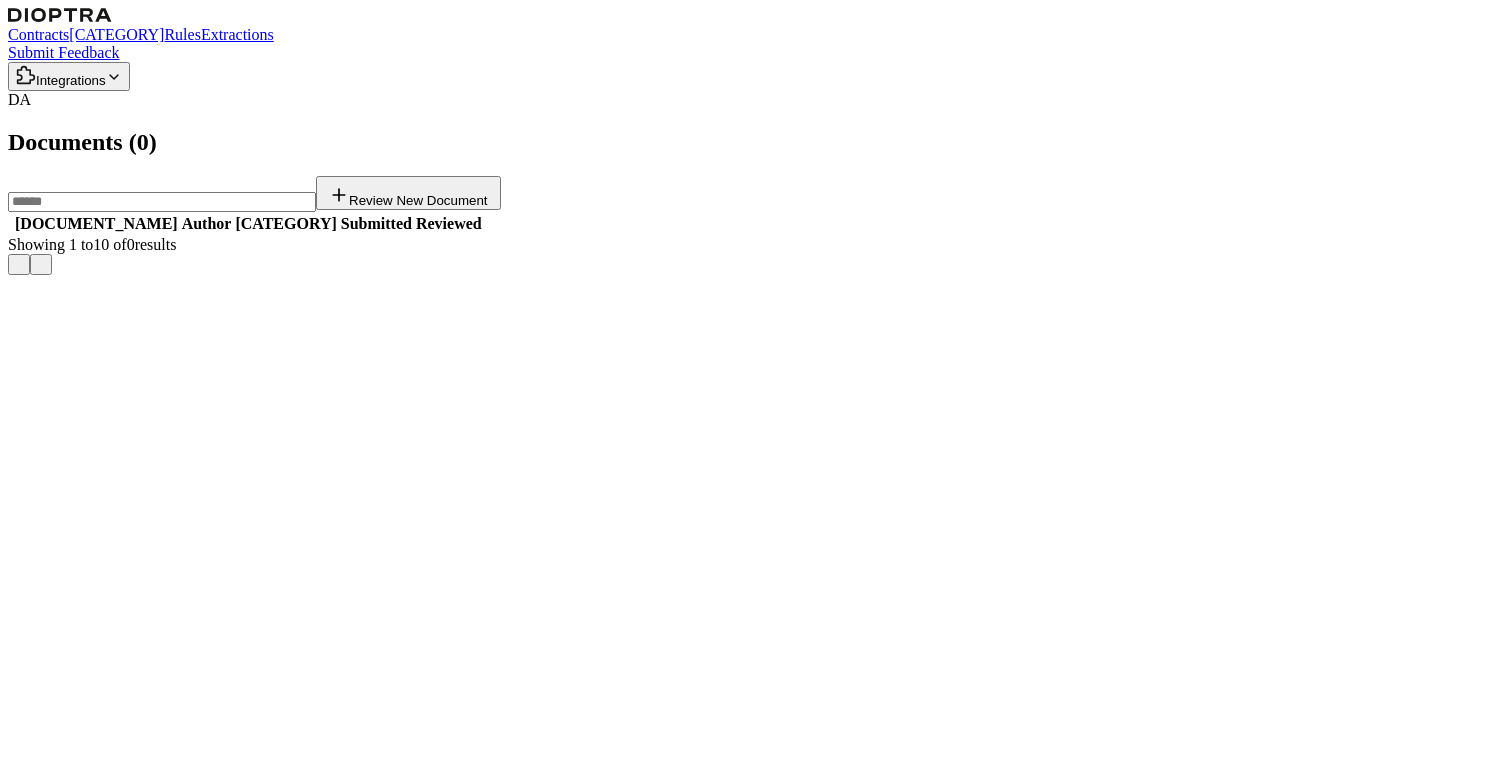 click on "[CATEGORY]" at bounding box center [116, 34] 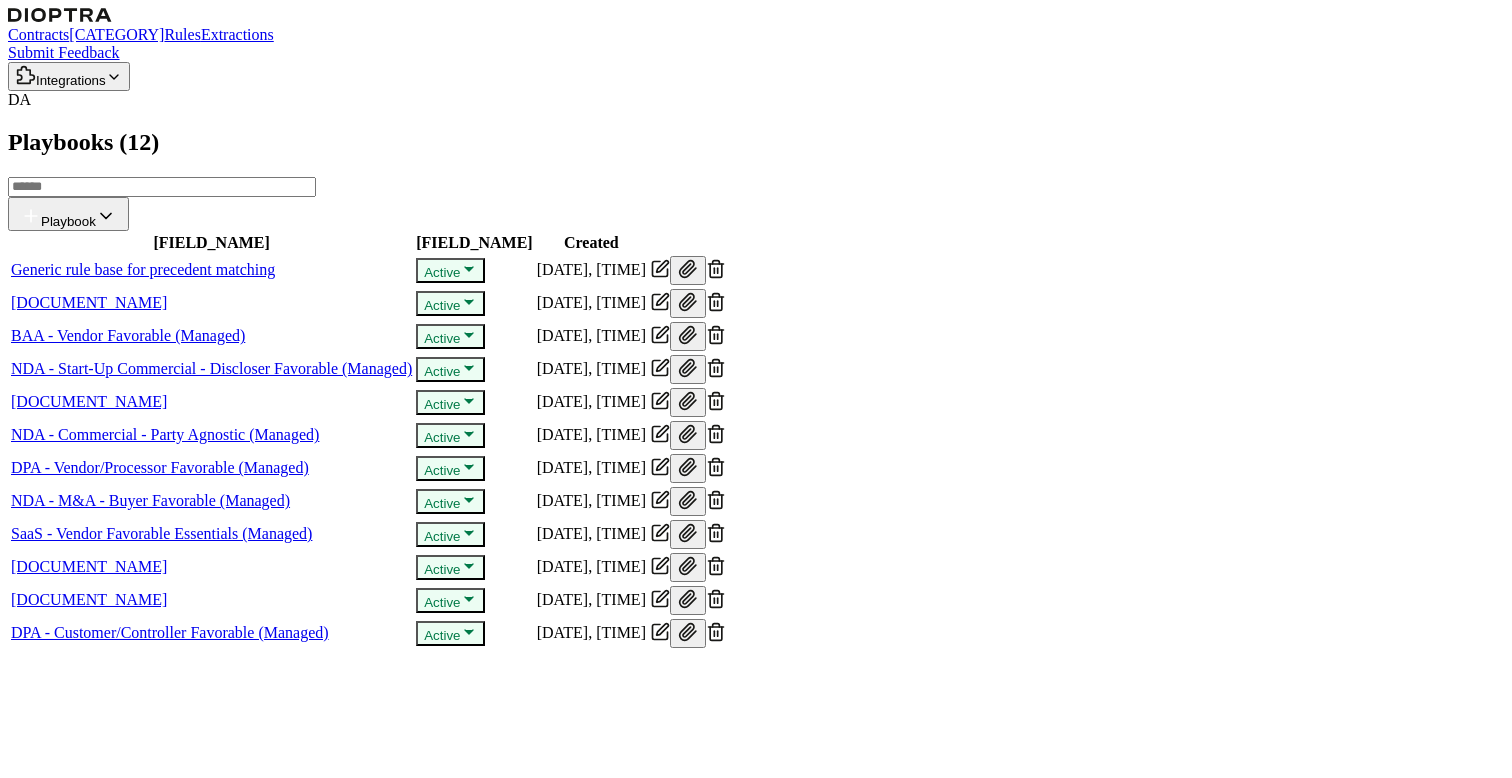 scroll, scrollTop: 0, scrollLeft: 0, axis: both 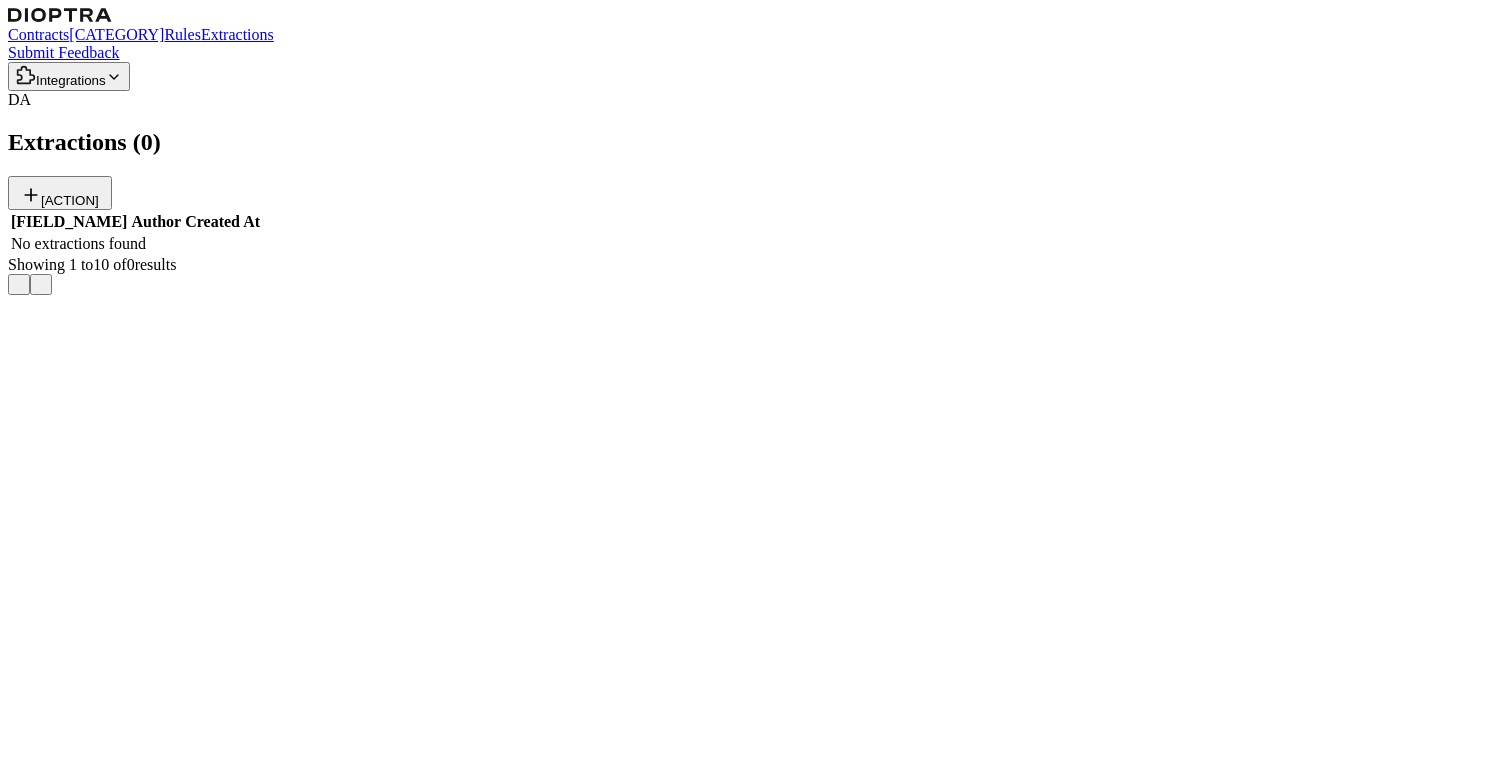 click on "New Extraction" at bounding box center (60, 193) 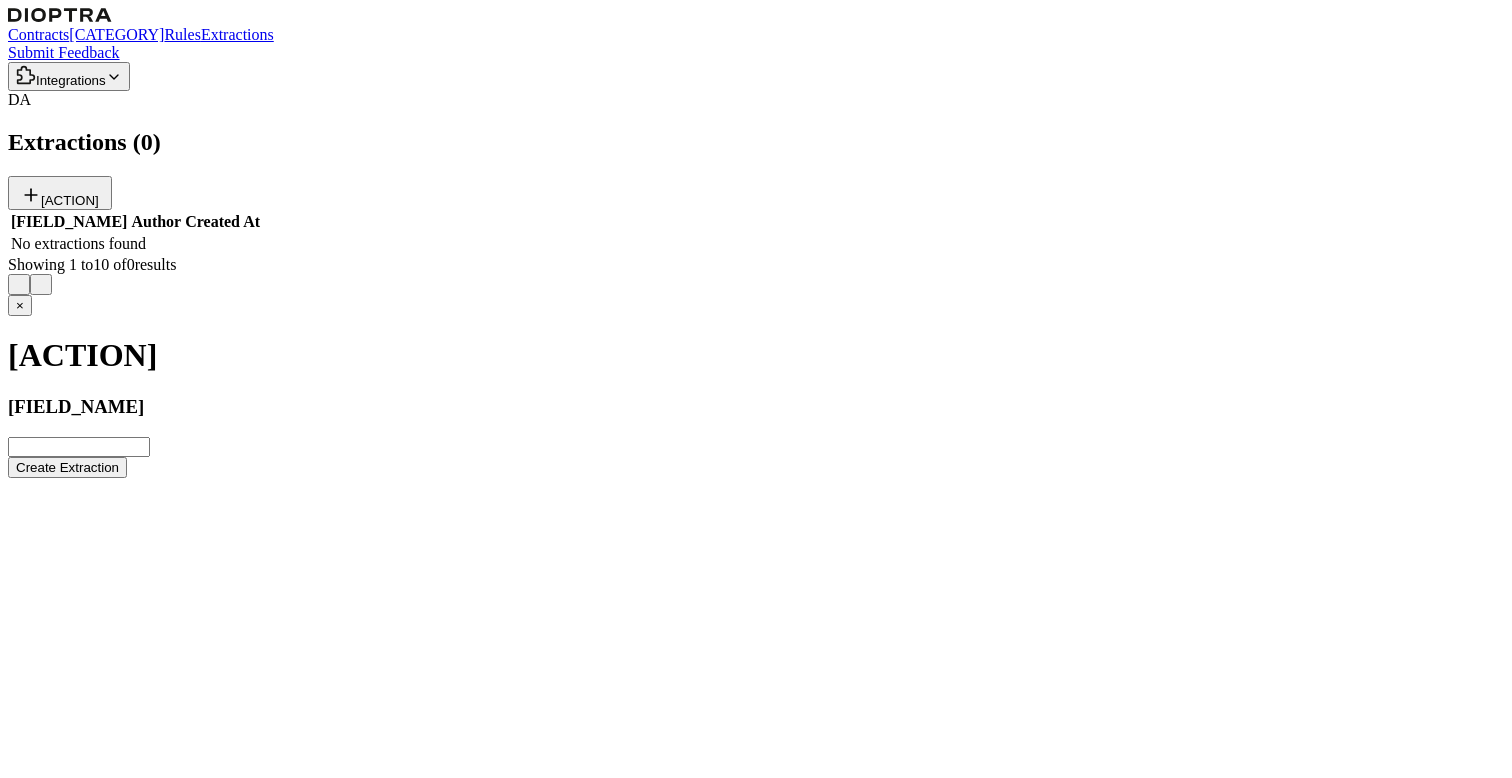 click at bounding box center (79, 447) 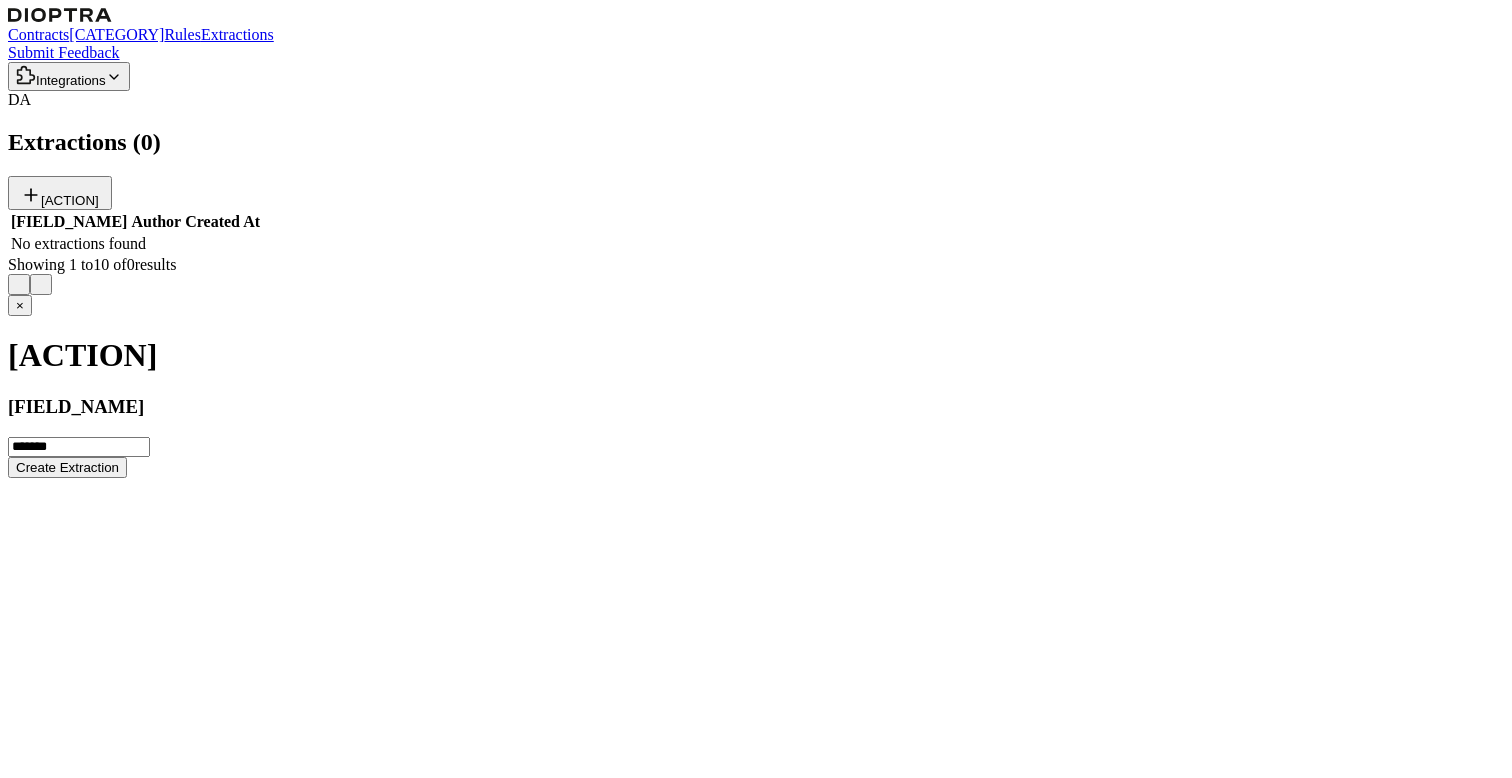 type on "*******" 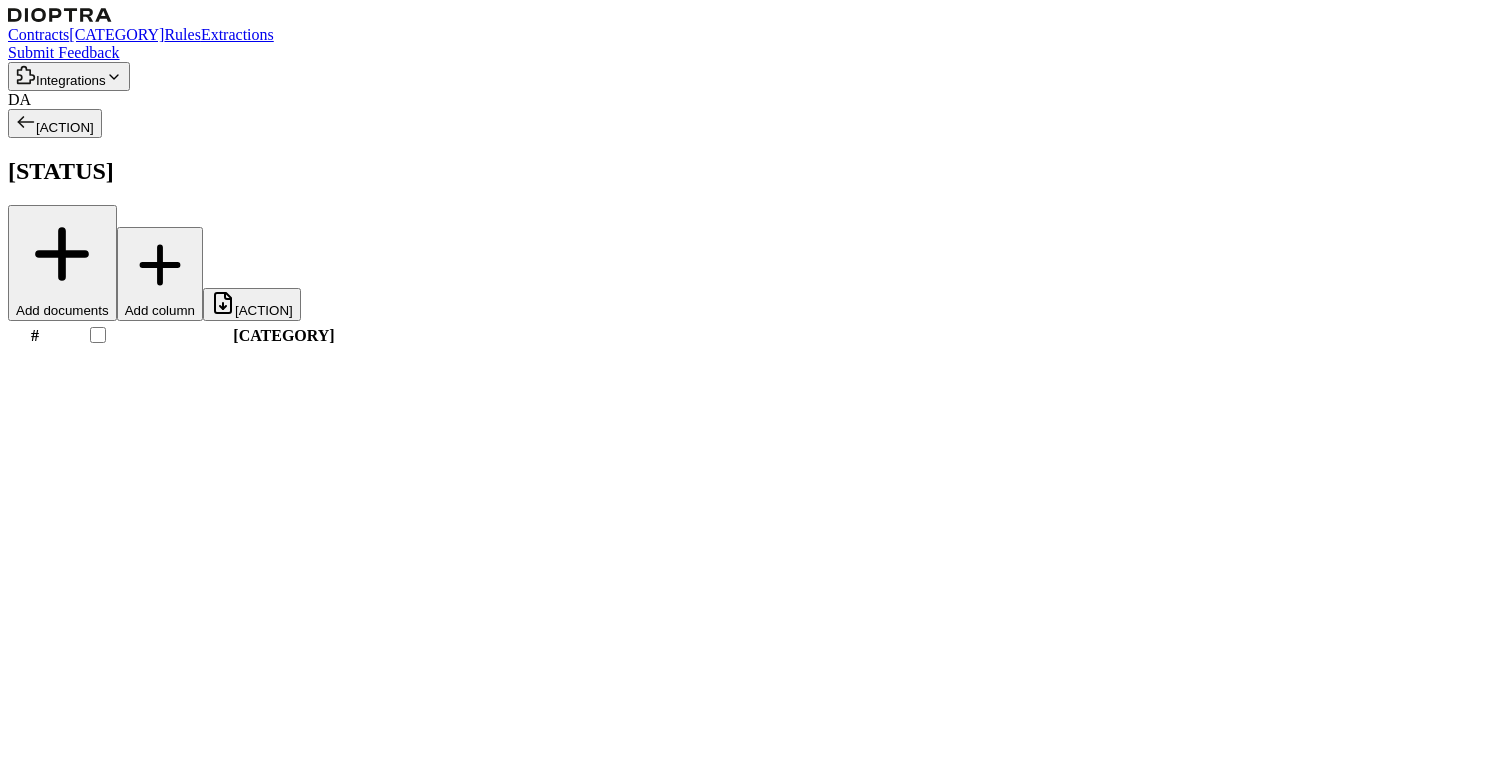 click on "Add documents" at bounding box center (62, 263) 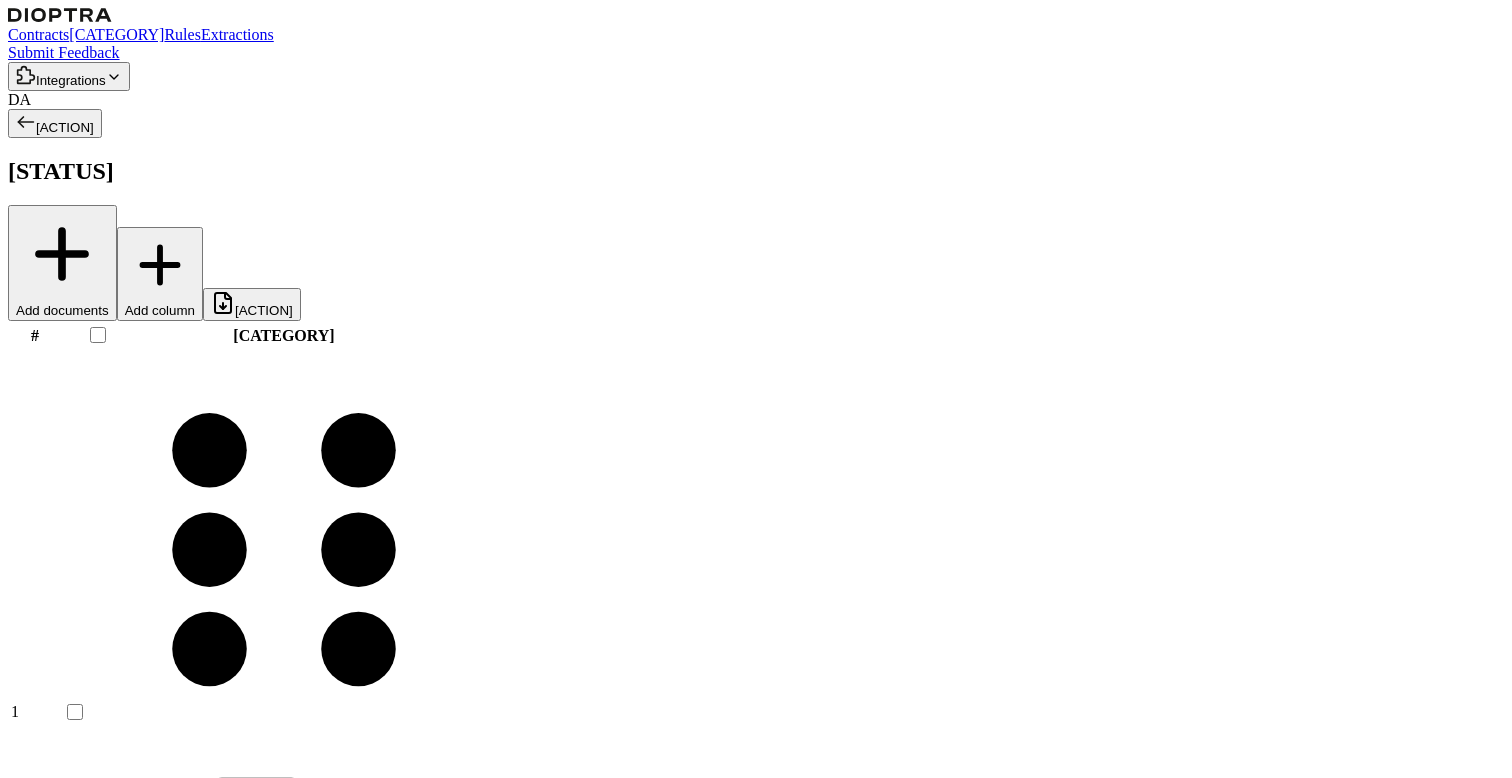 click on "Done" at bounding box center [32, 2110] 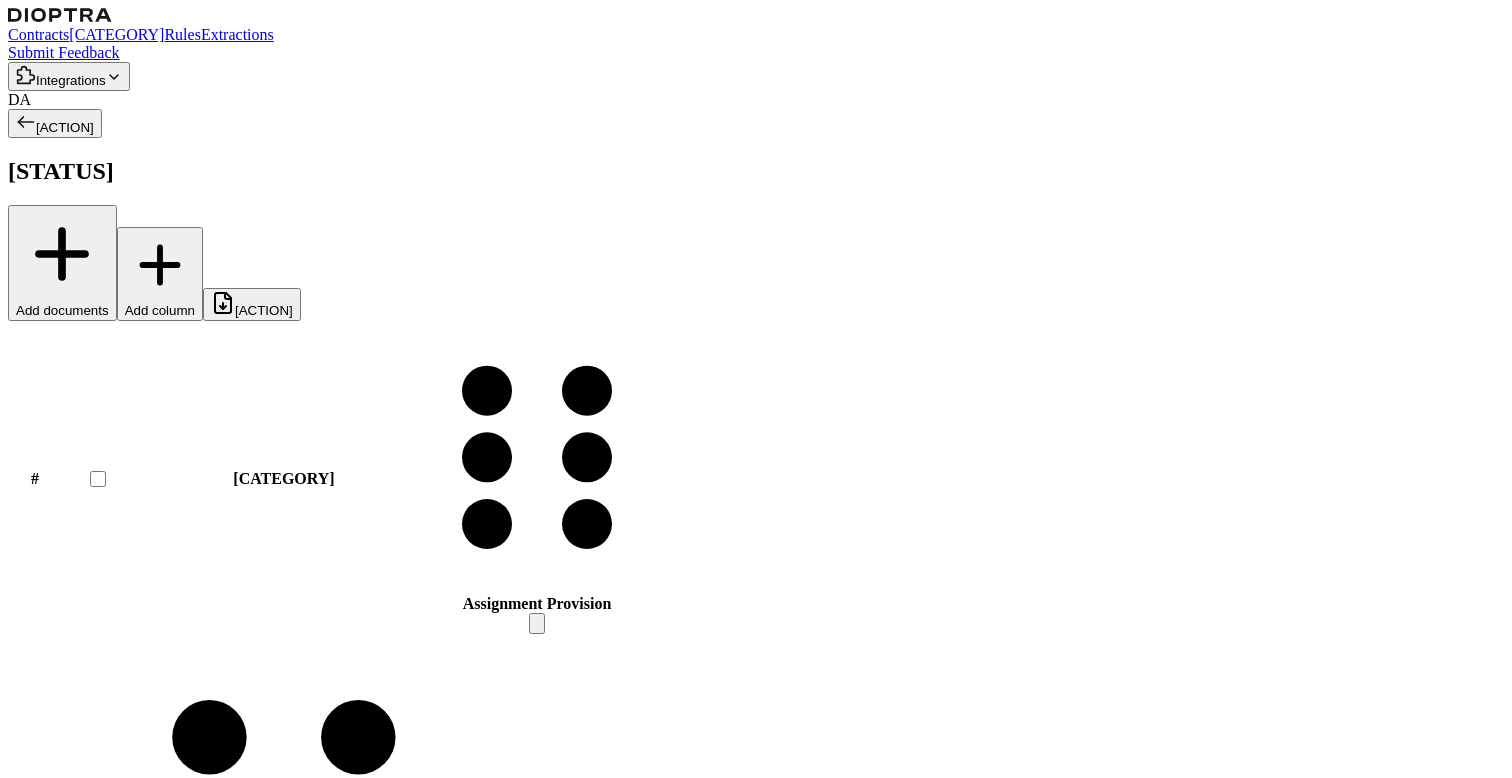 click at bounding box center [62, 254] 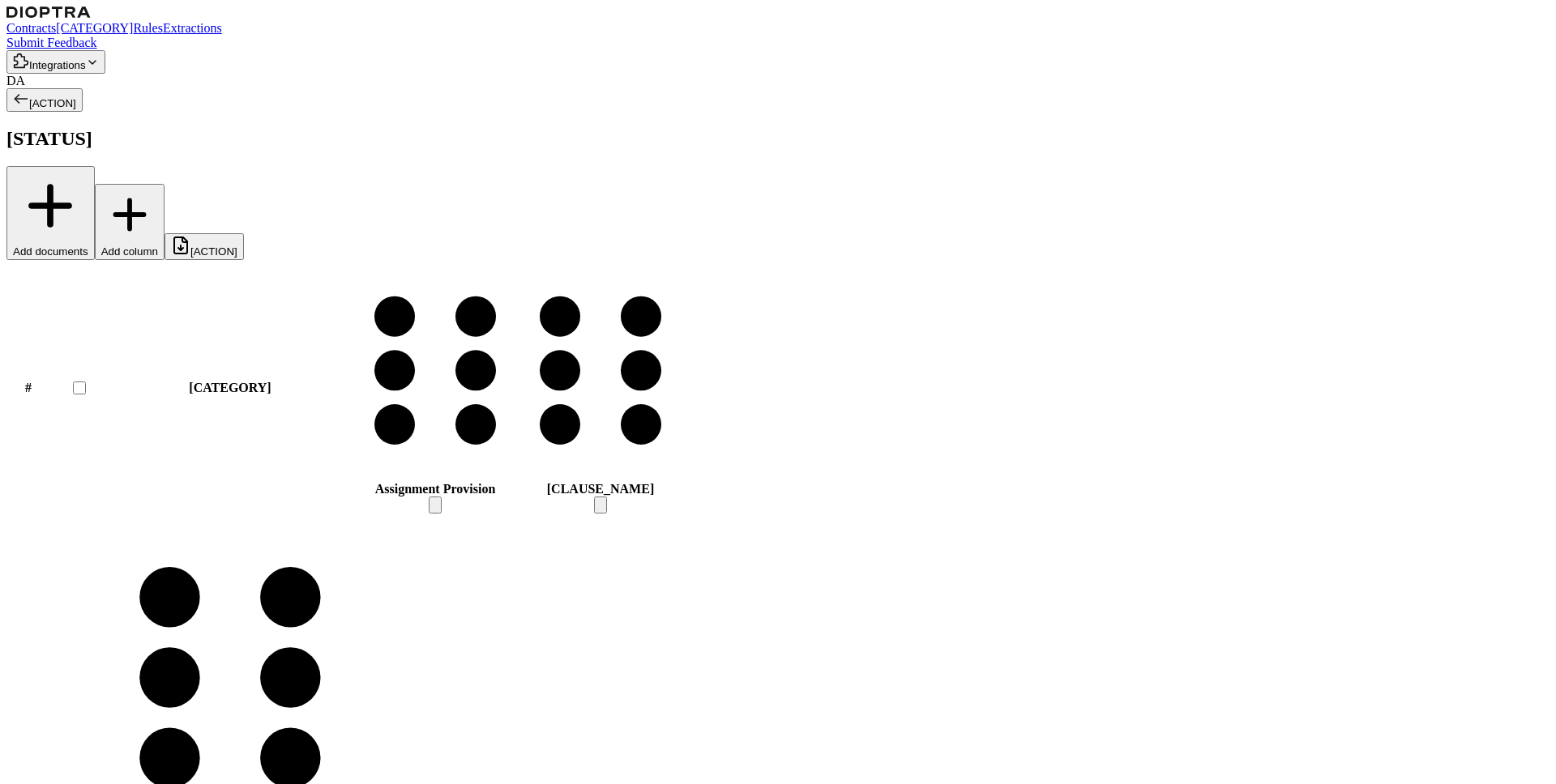 click on "Add column" at bounding box center [130, 222] 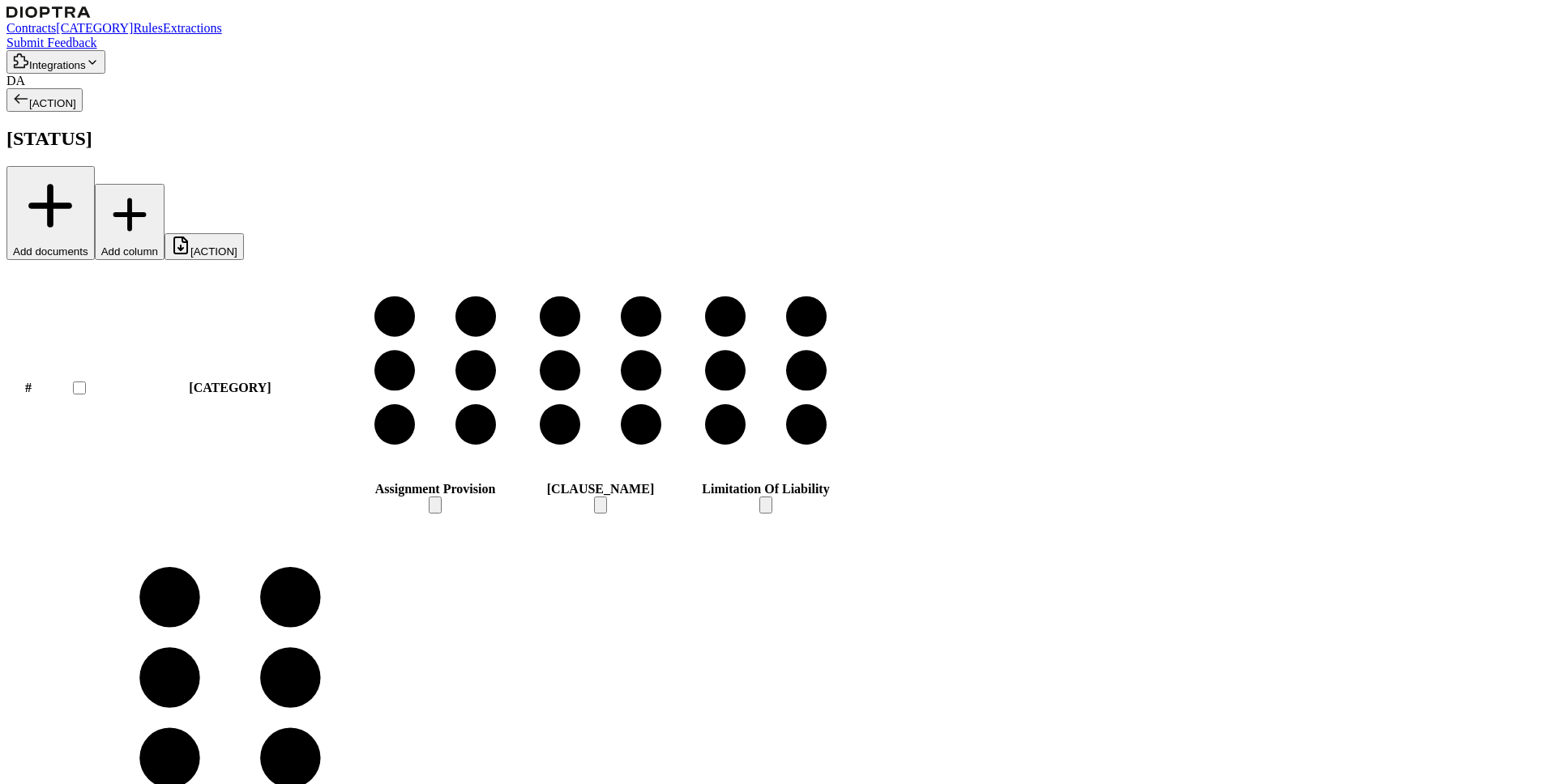 click on "Add column" at bounding box center [130, 222] 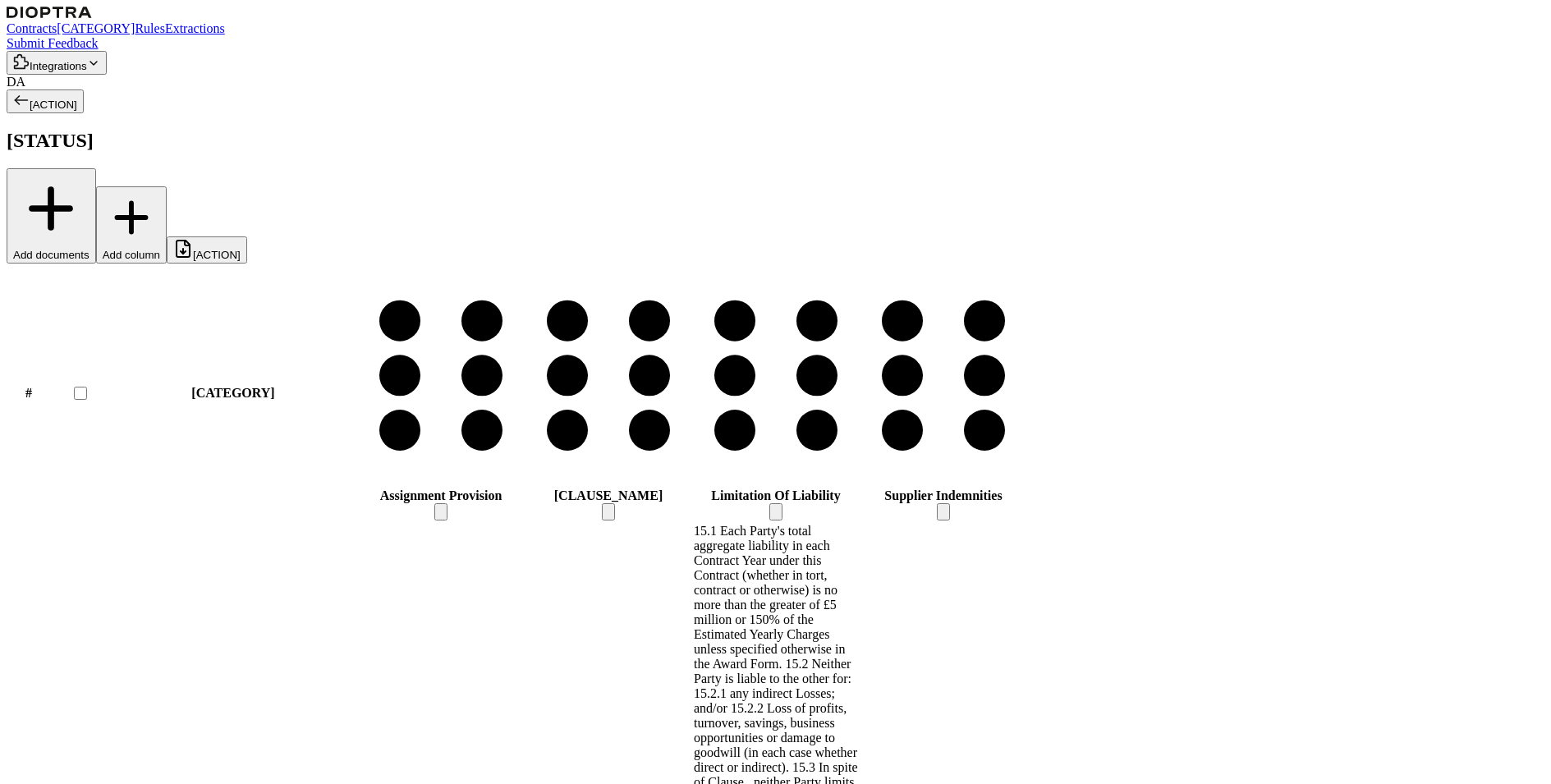 click at bounding box center [441, 1514] 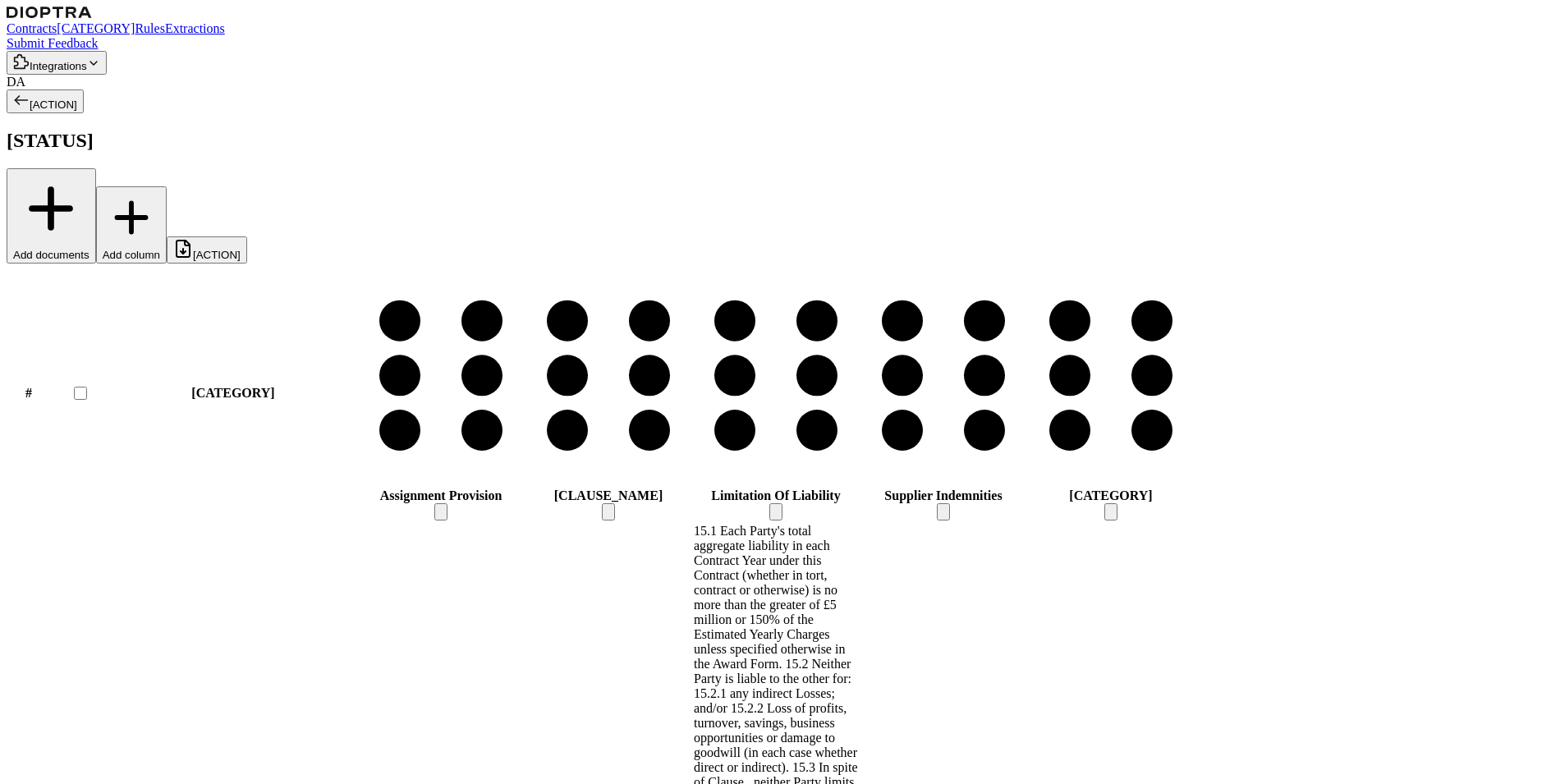 click on "8.3.1 At the Buyer's request, the Supplier must terminate any Sub-Contracts in any of the following events: a) there is a Change of Control of a Subcontractor which isn't pre-approved by the Buyer in writing; 14.4.1 If any of the following events happen, the Buyer has the right to immediately terminate this Contract by issuing a Termination Notice to the Supplier and the consequences of termination in Clause Where the Buyer terminates this Contract under Clauses If any of the following events happen, the Buyer has the right to immediately terminate this Contract by issuing a Termination Notice to the Supplier and the consequences of termination in Clause 14.5.1 shall apply: i) there's a Change of Control of the Supplier which isn't pre-approved by the Buyer in writing;" at bounding box center [608, 1514] 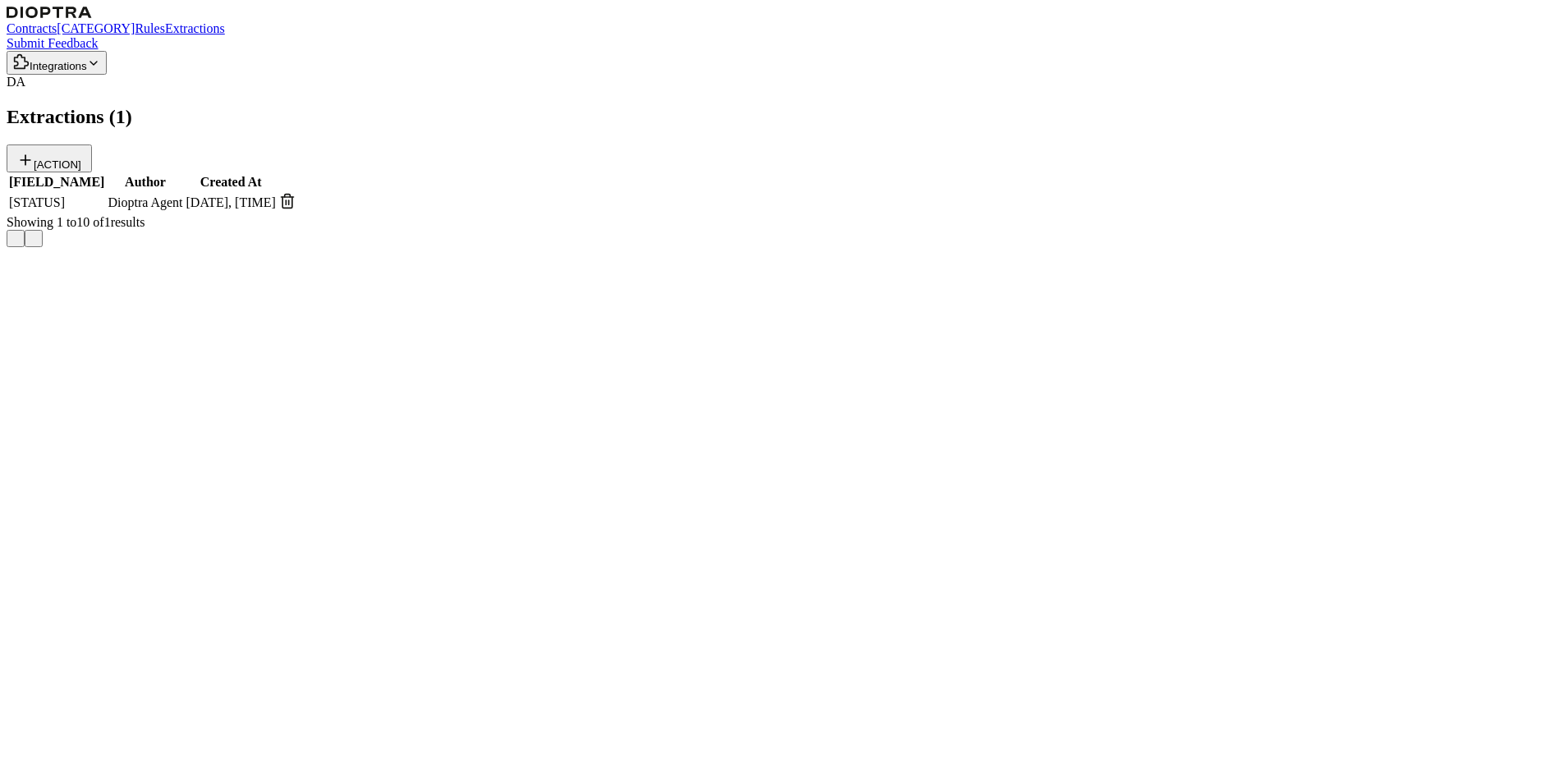 click on "Contracts" at bounding box center [31, 28] 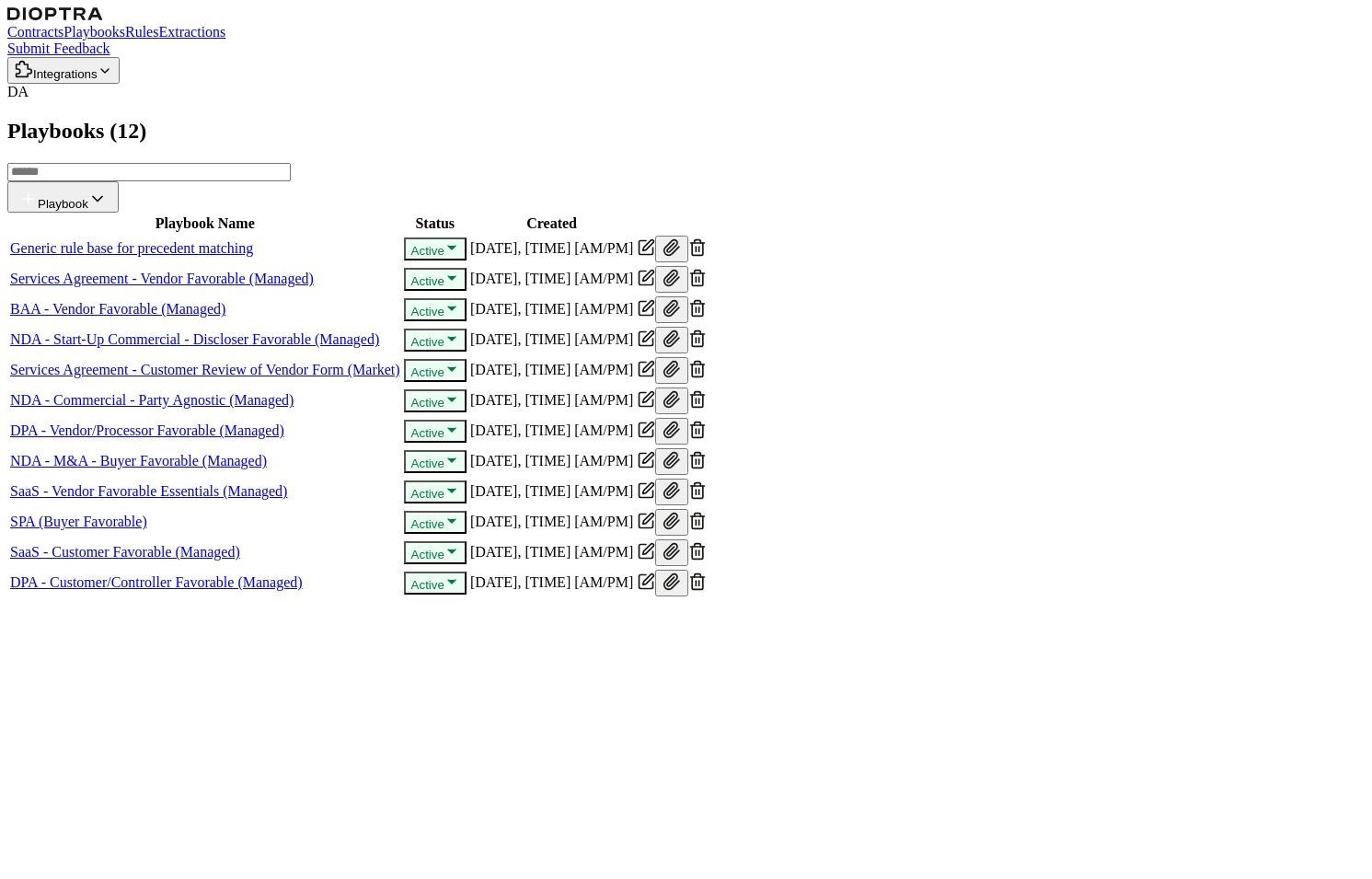 scroll, scrollTop: 0, scrollLeft: 0, axis: both 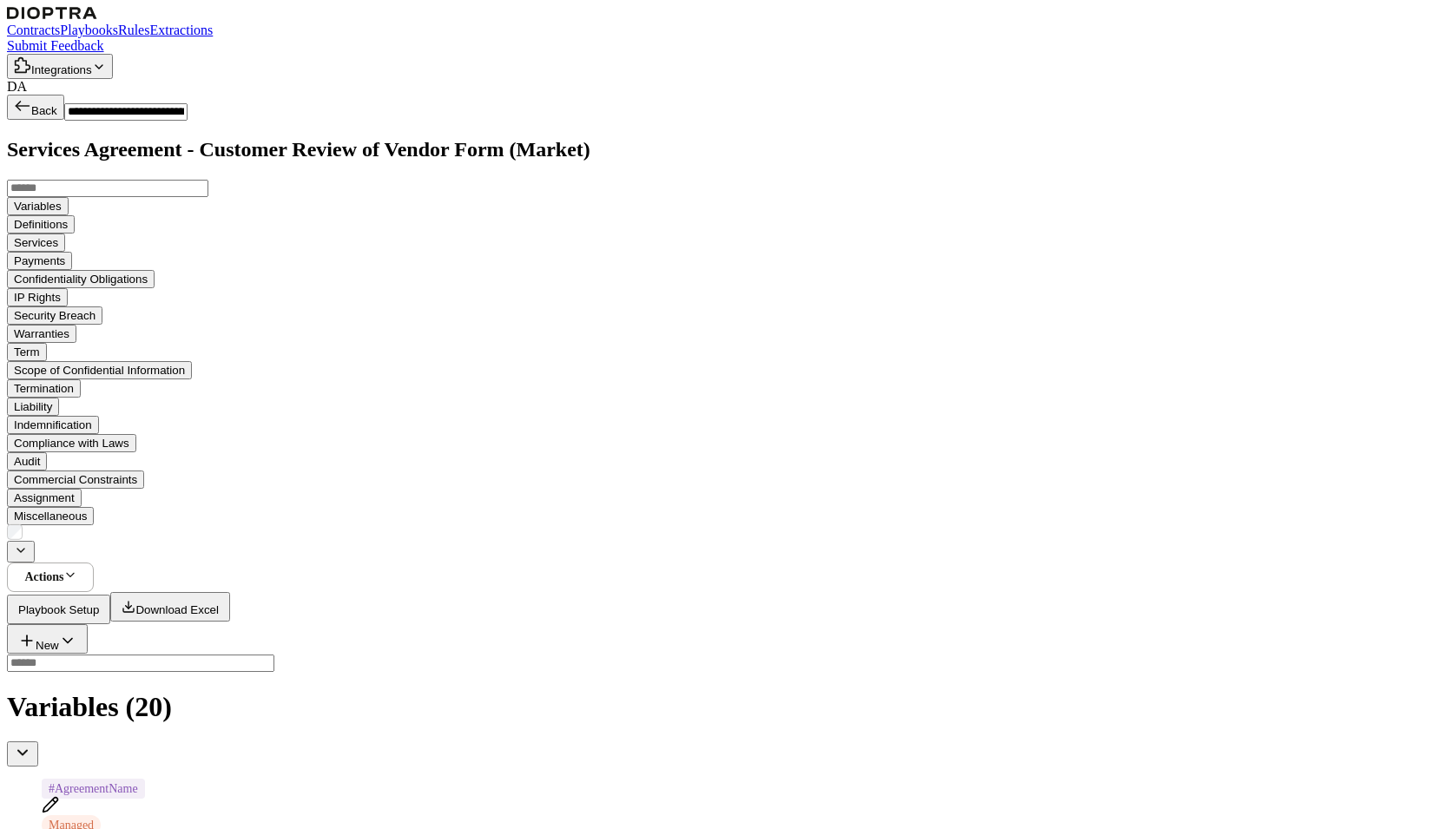 click at bounding box center [23, 753] 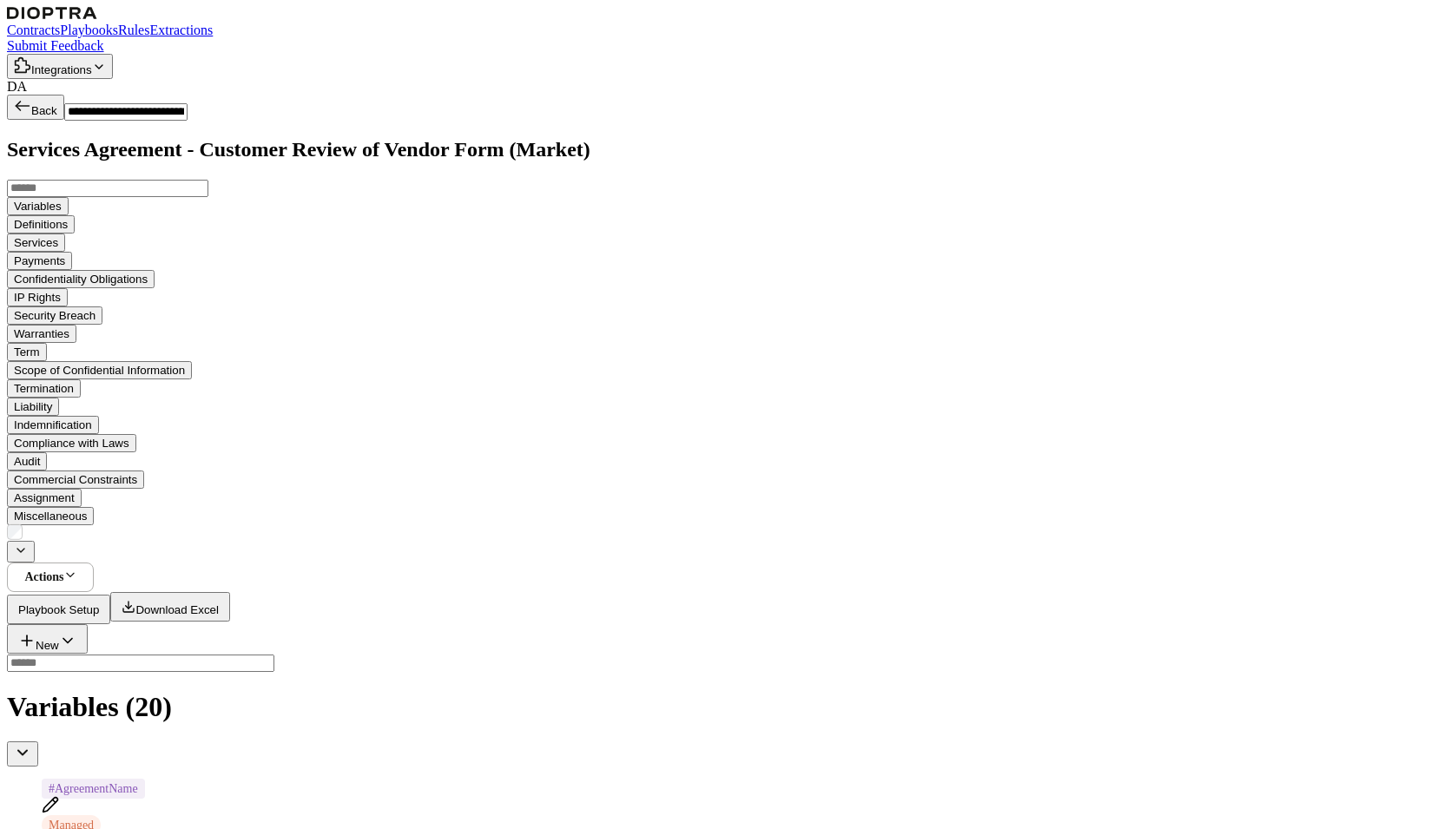 scroll, scrollTop: 0, scrollLeft: 0, axis: both 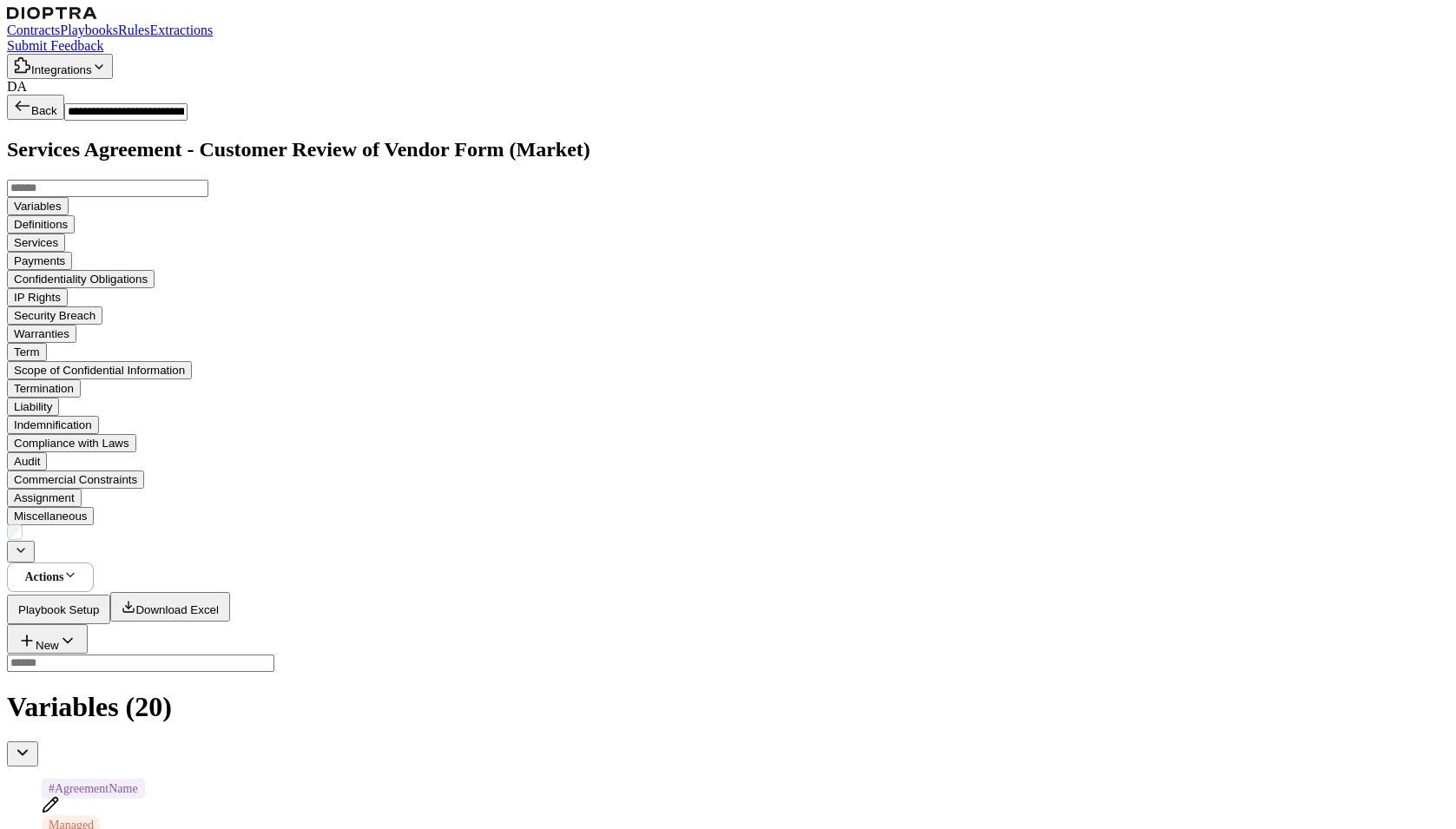 click at bounding box center [59, 2977] 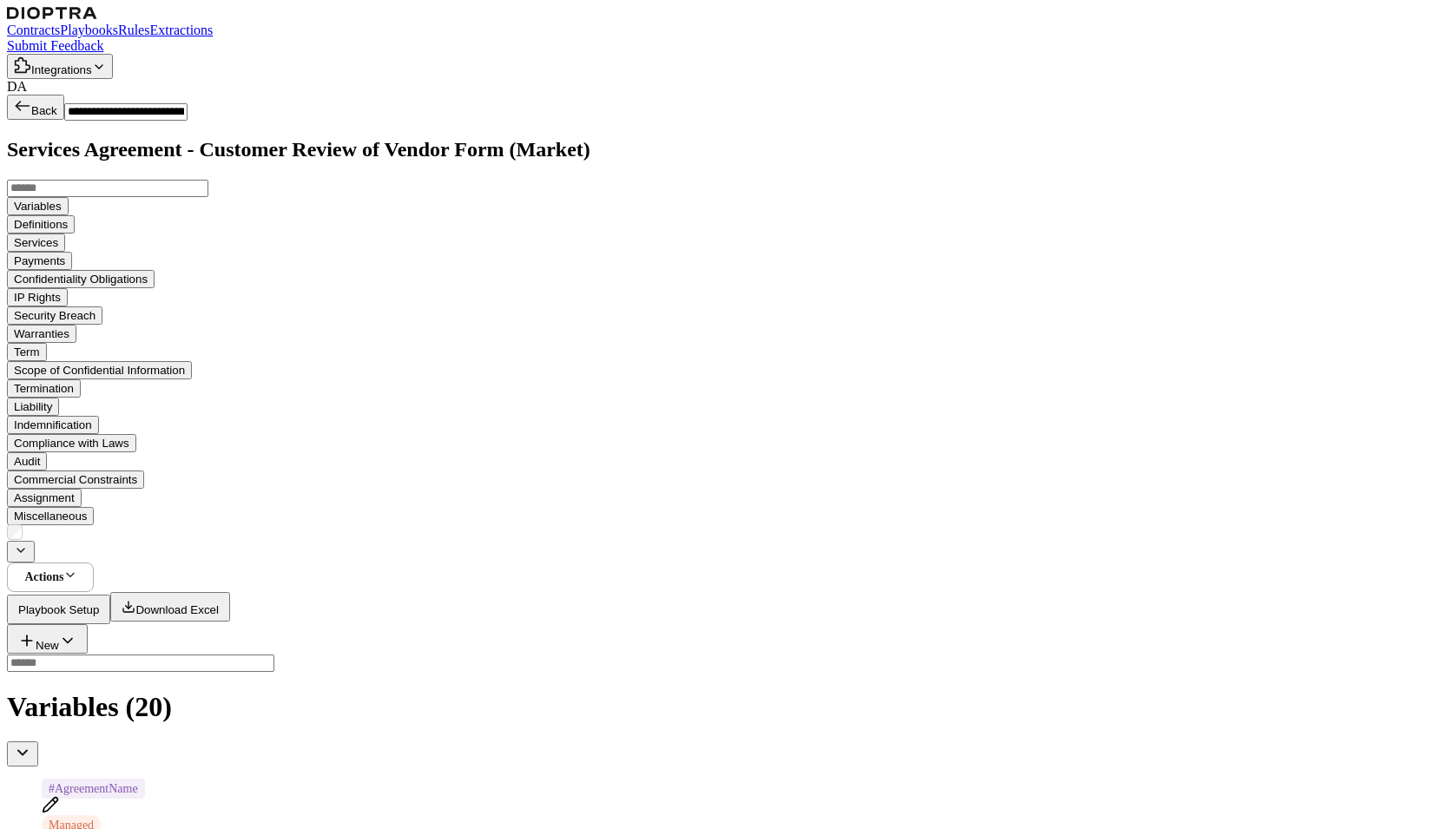 scroll, scrollTop: 148, scrollLeft: 0, axis: vertical 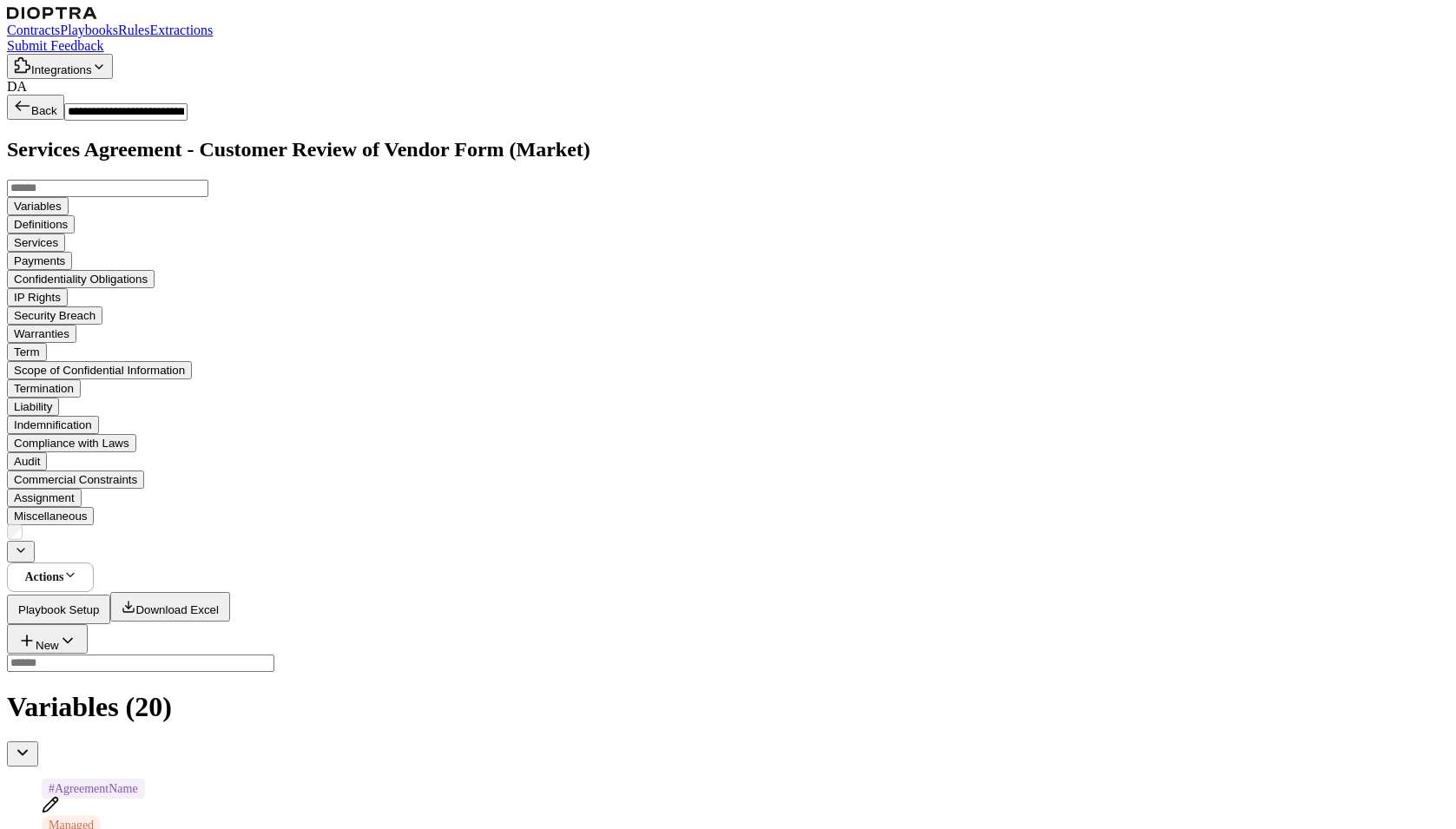 click at bounding box center [52, 2803] 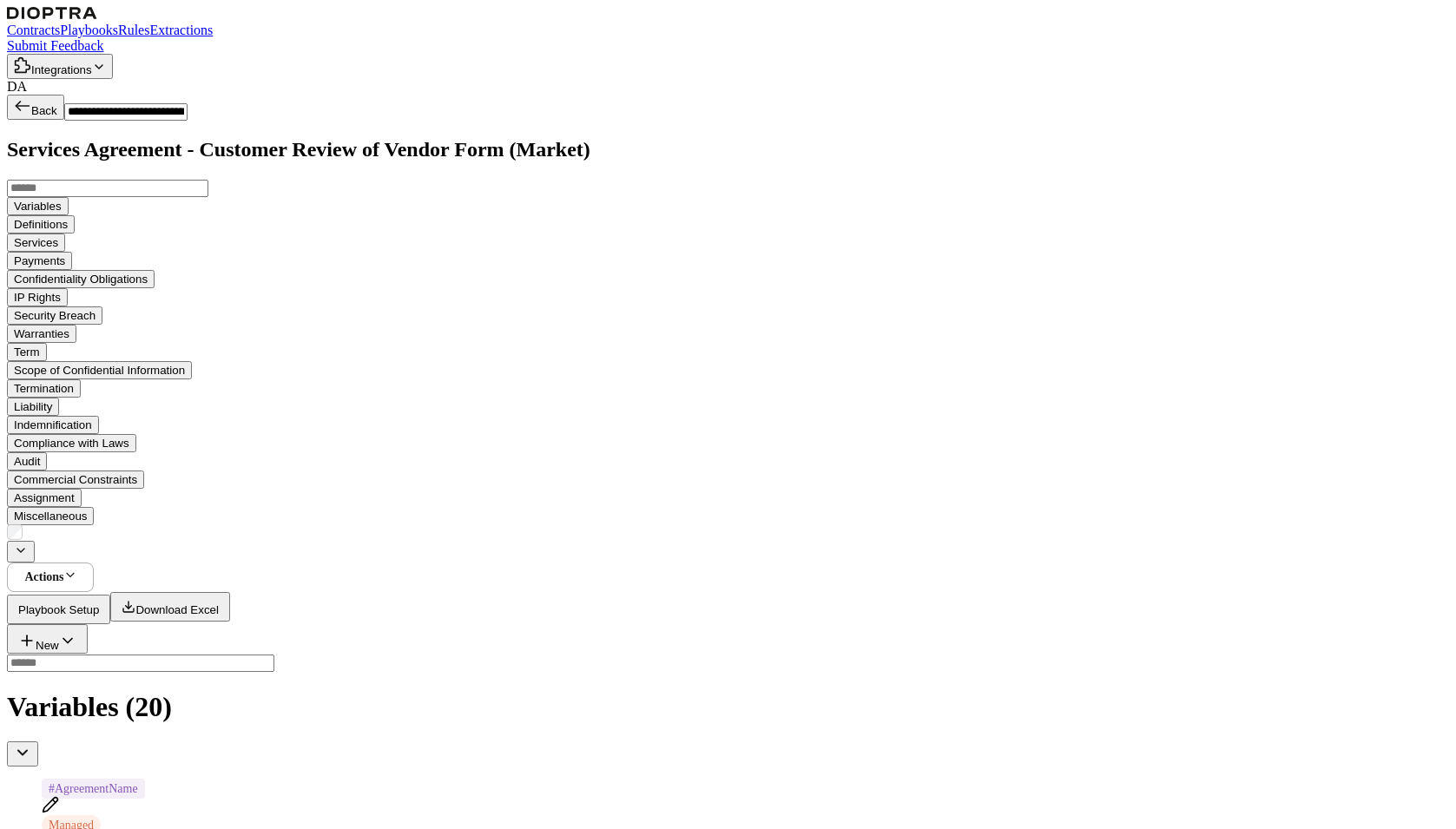 scroll, scrollTop: 381, scrollLeft: 0, axis: vertical 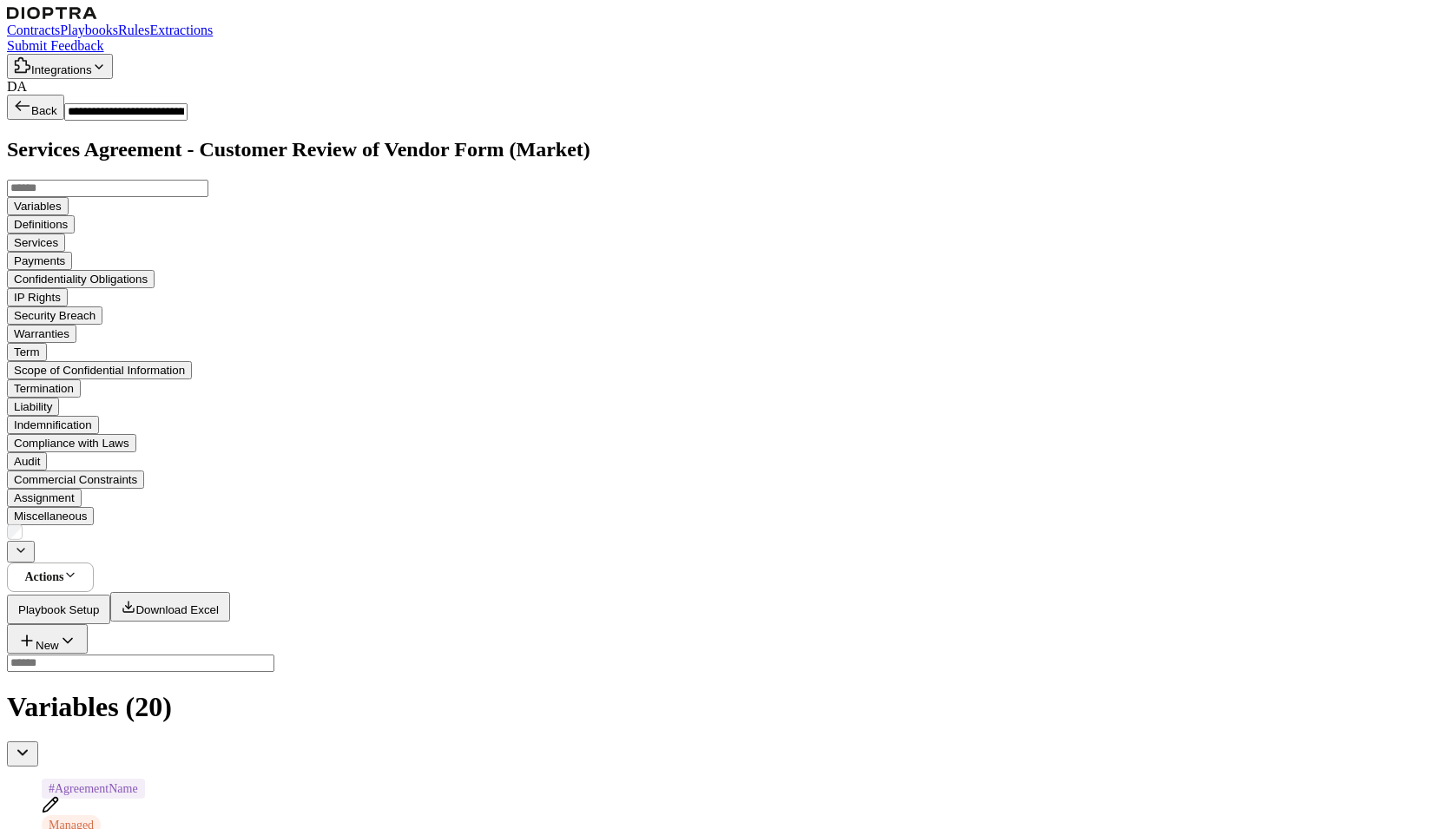 click on "**********" at bounding box center (112, 4440) 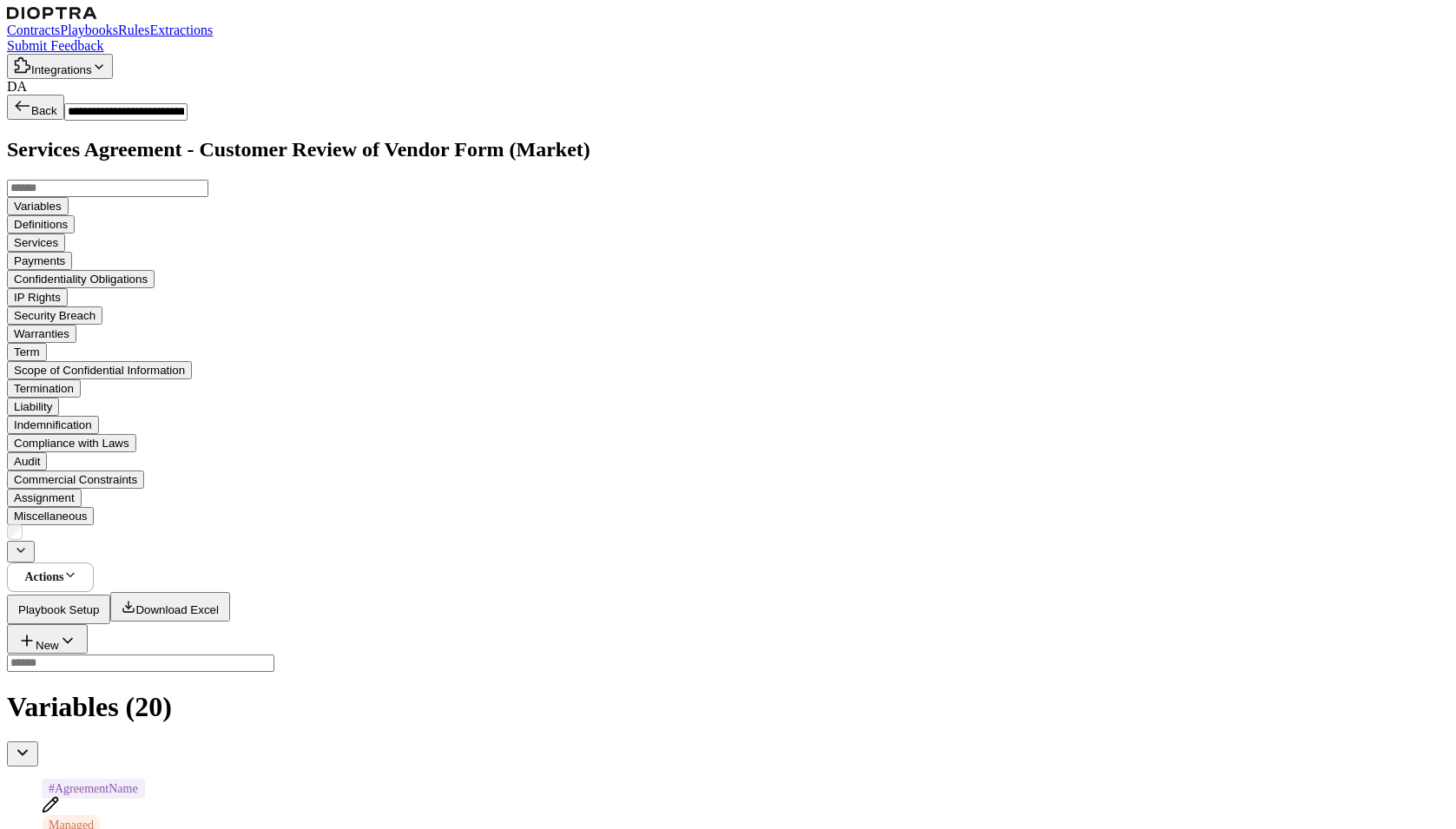 scroll, scrollTop: 380, scrollLeft: 0, axis: vertical 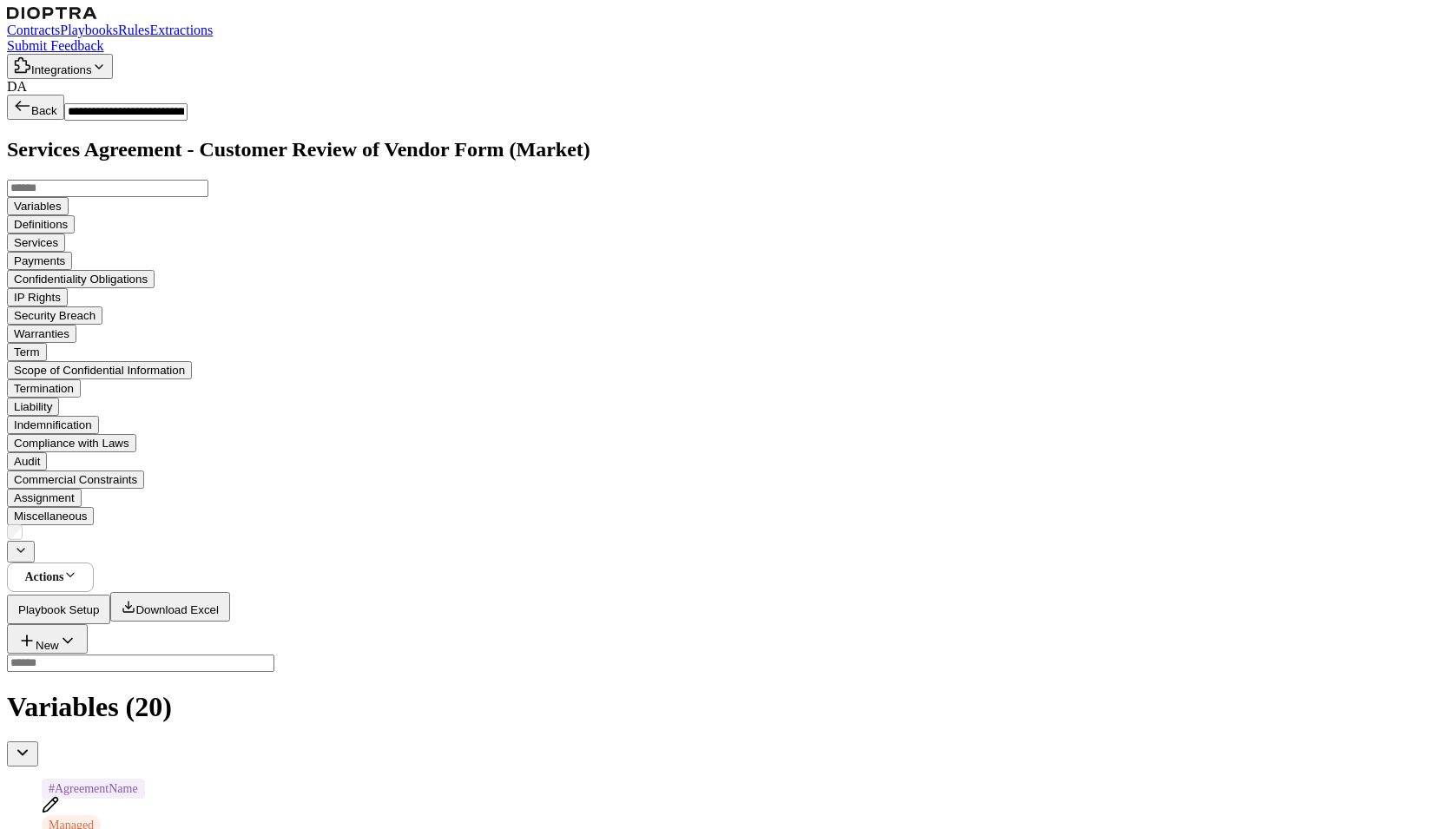 click at bounding box center (106, 4082) 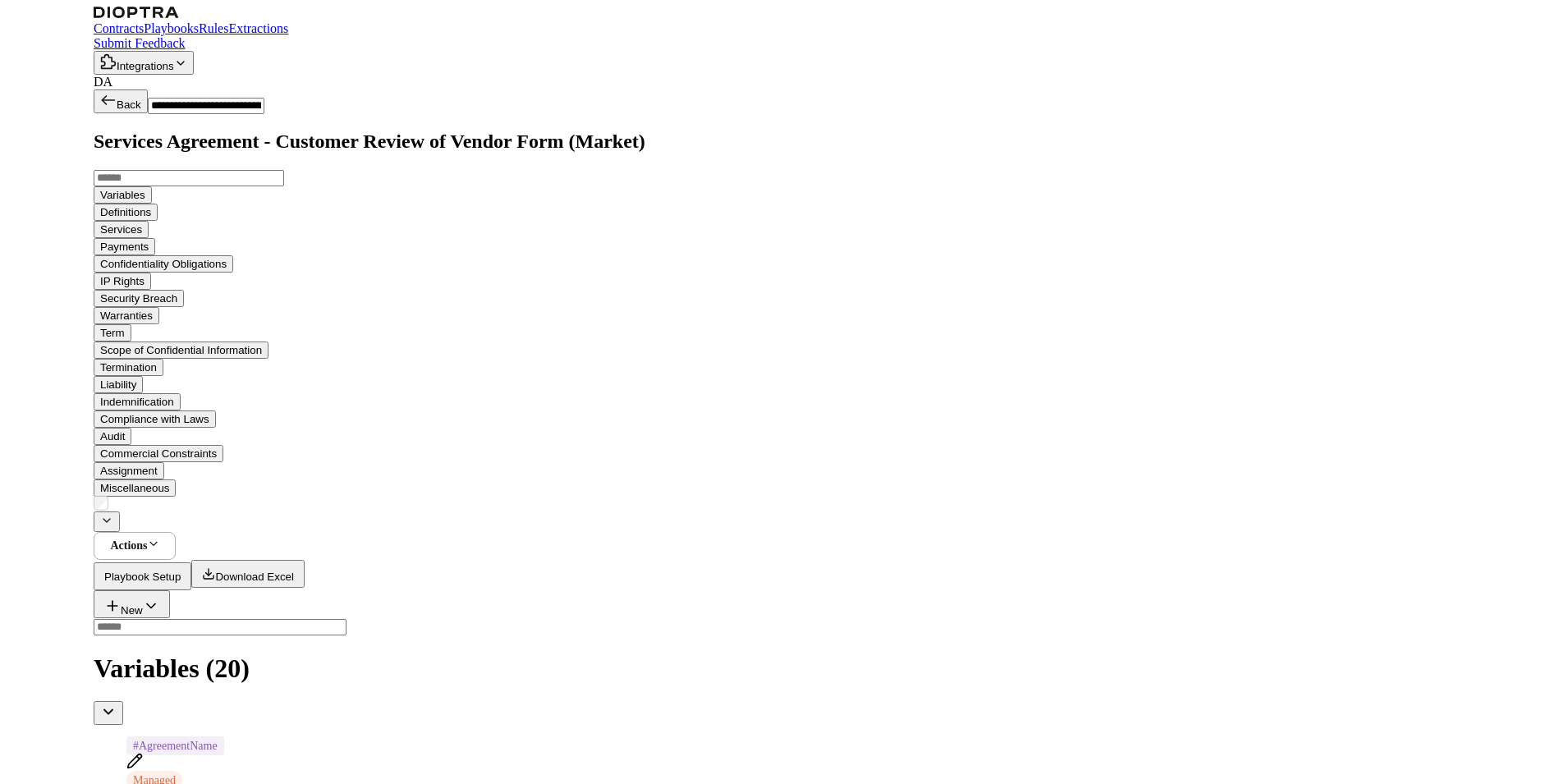 scroll, scrollTop: 306, scrollLeft: 0, axis: vertical 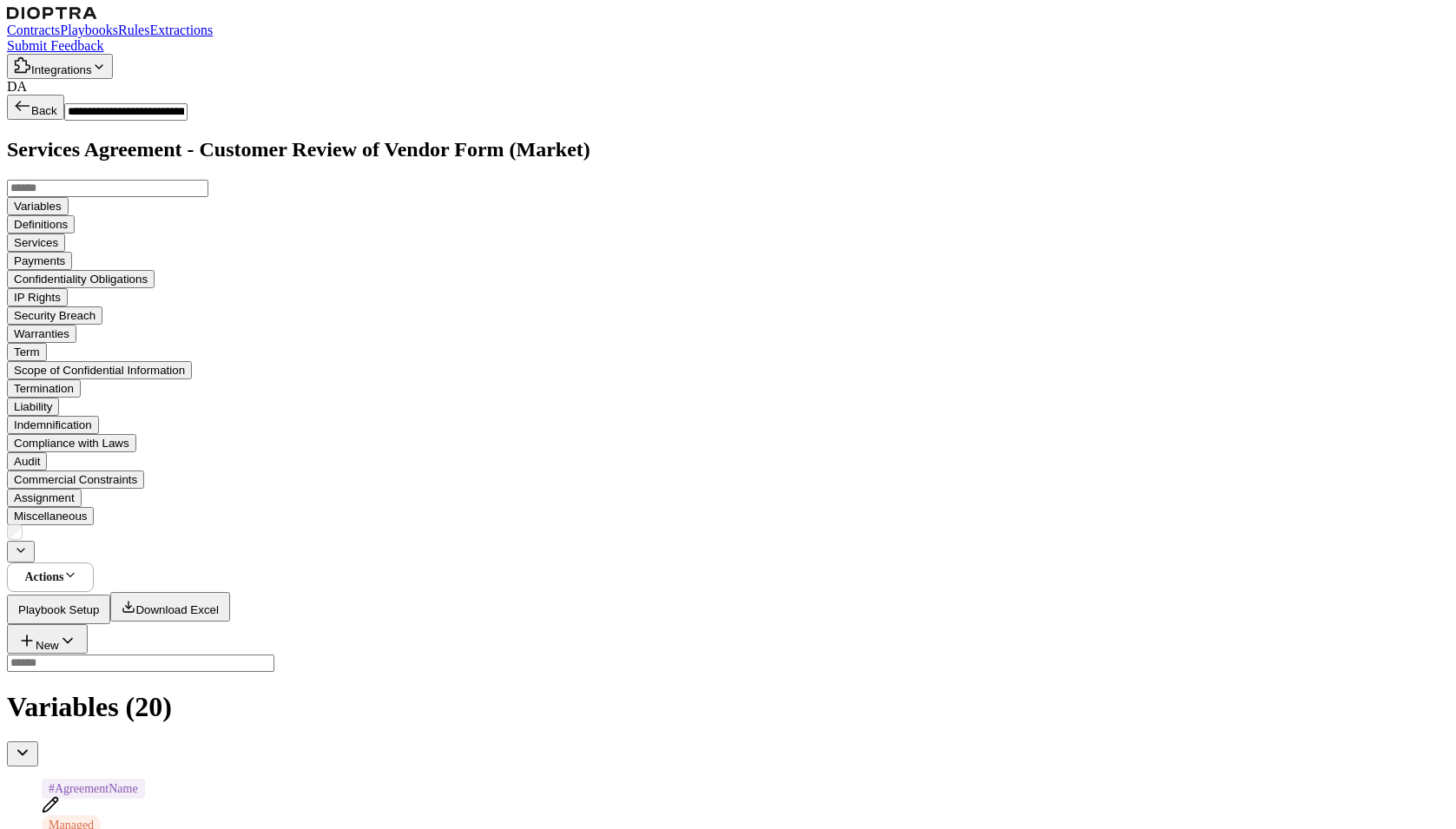 click on "Rules" at bounding box center (134, 30) 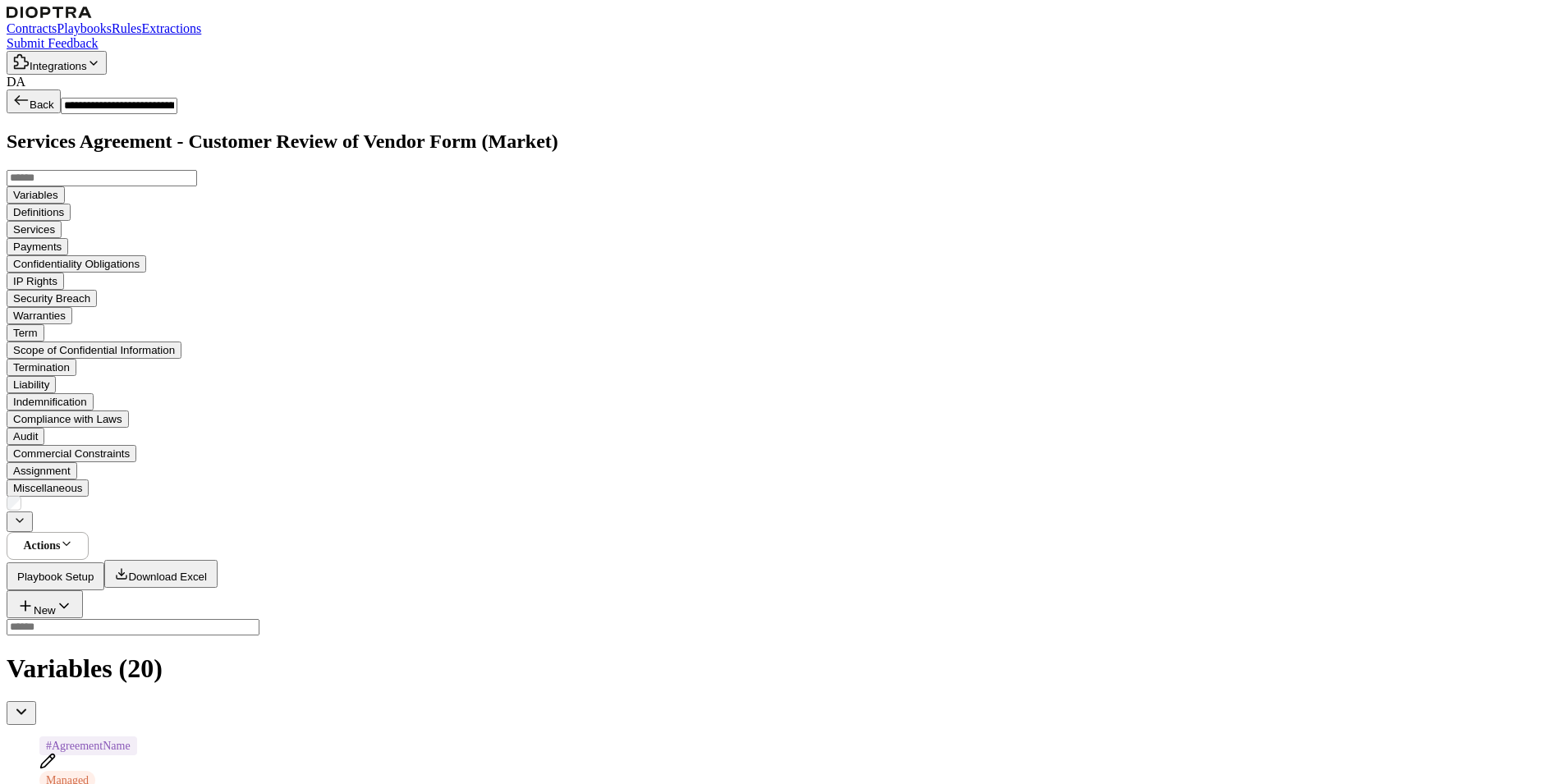 scroll, scrollTop: 655, scrollLeft: 0, axis: vertical 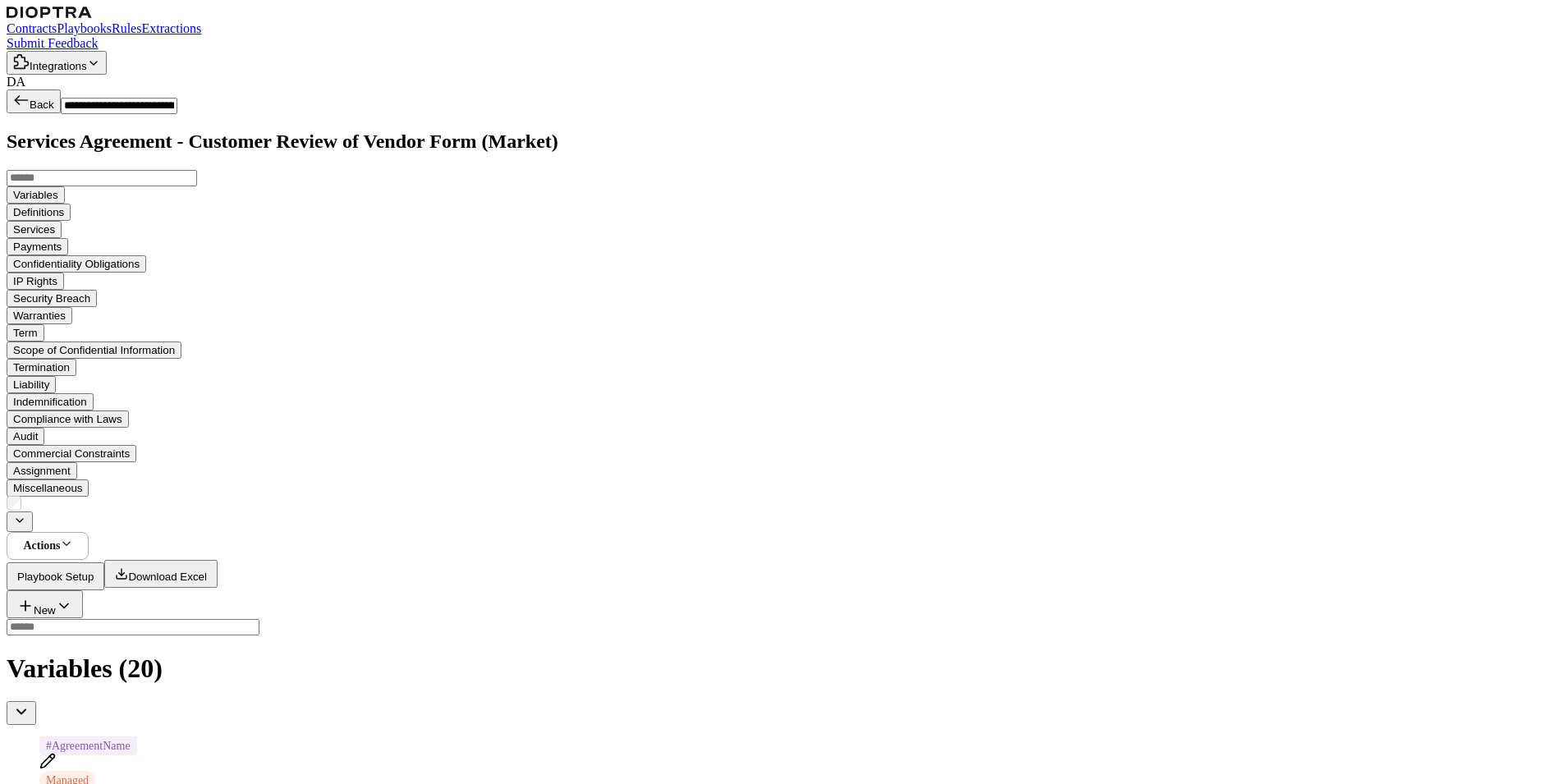 click at bounding box center (49, 2651) 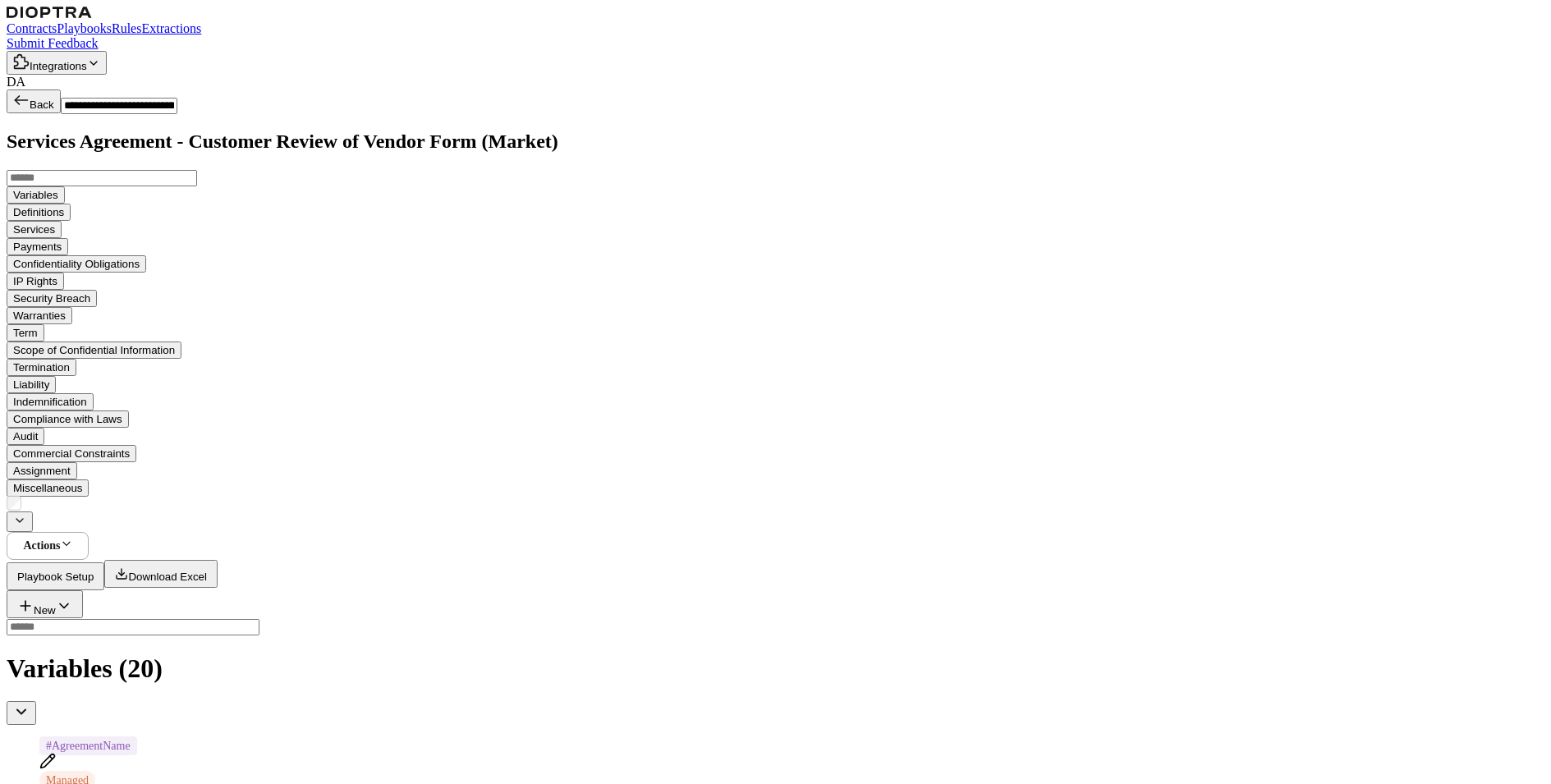 scroll, scrollTop: 608, scrollLeft: 0, axis: vertical 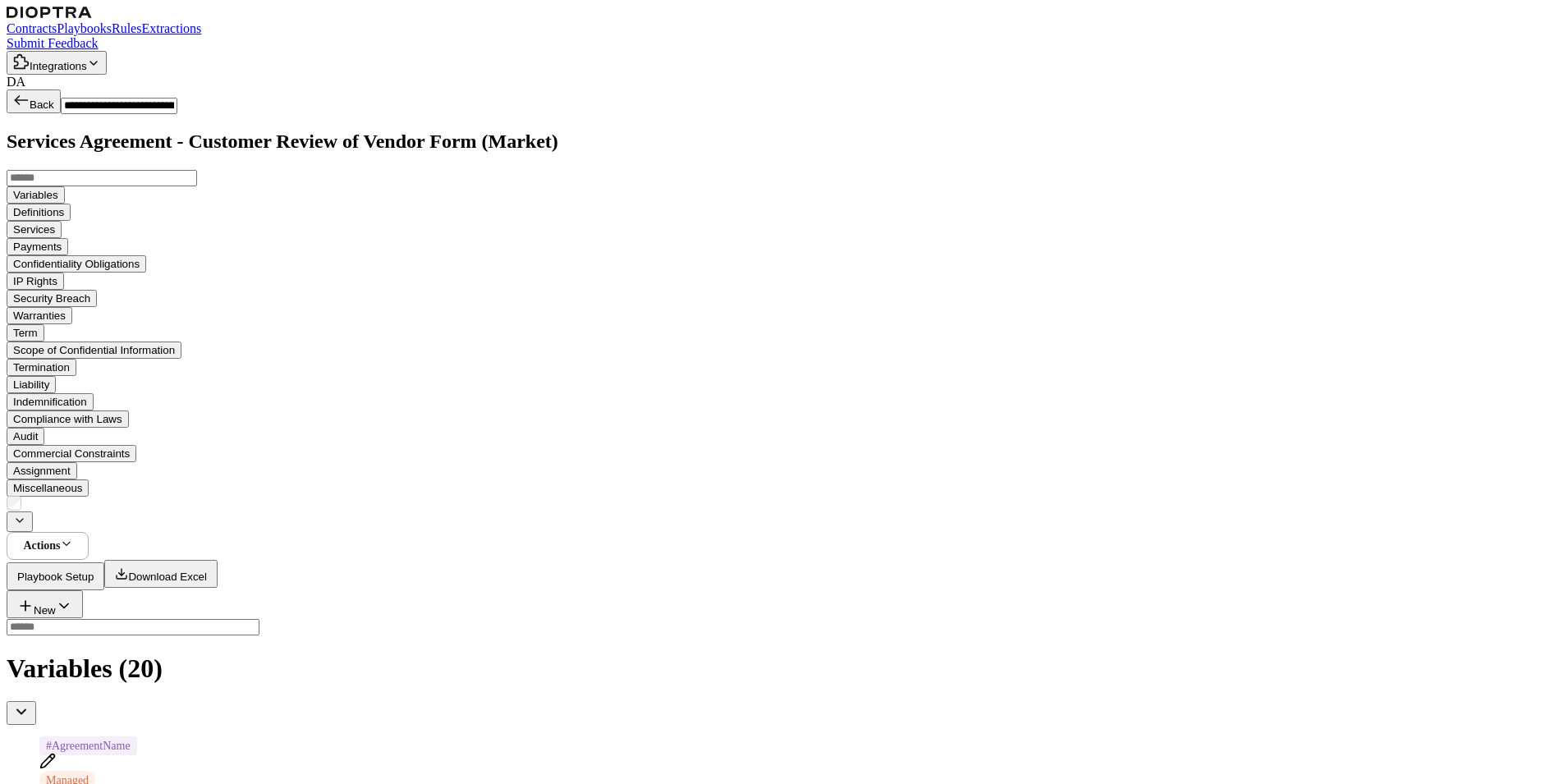 click at bounding box center [49, 2651] 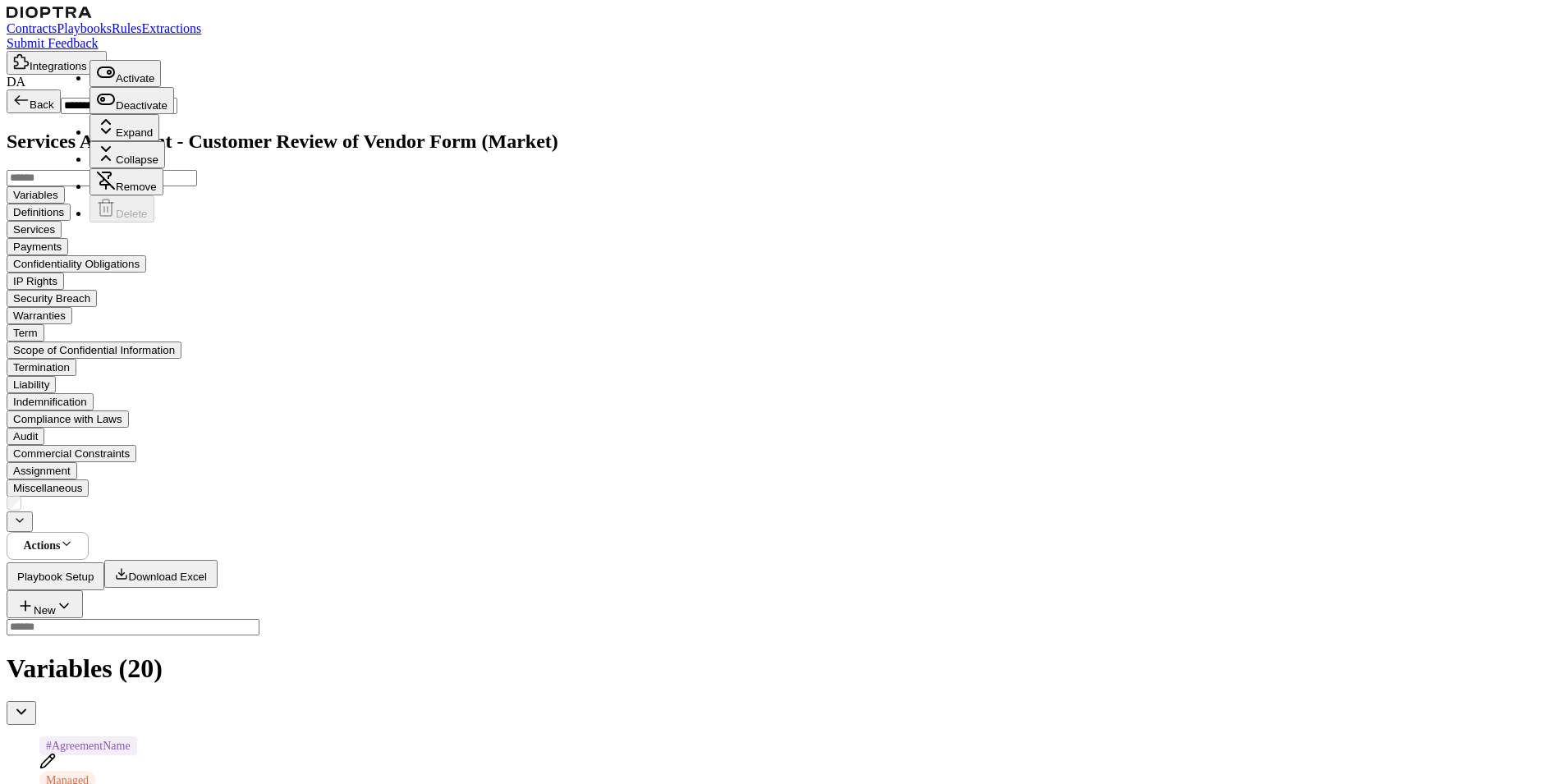 click on "Expand" at bounding box center [125, 73] 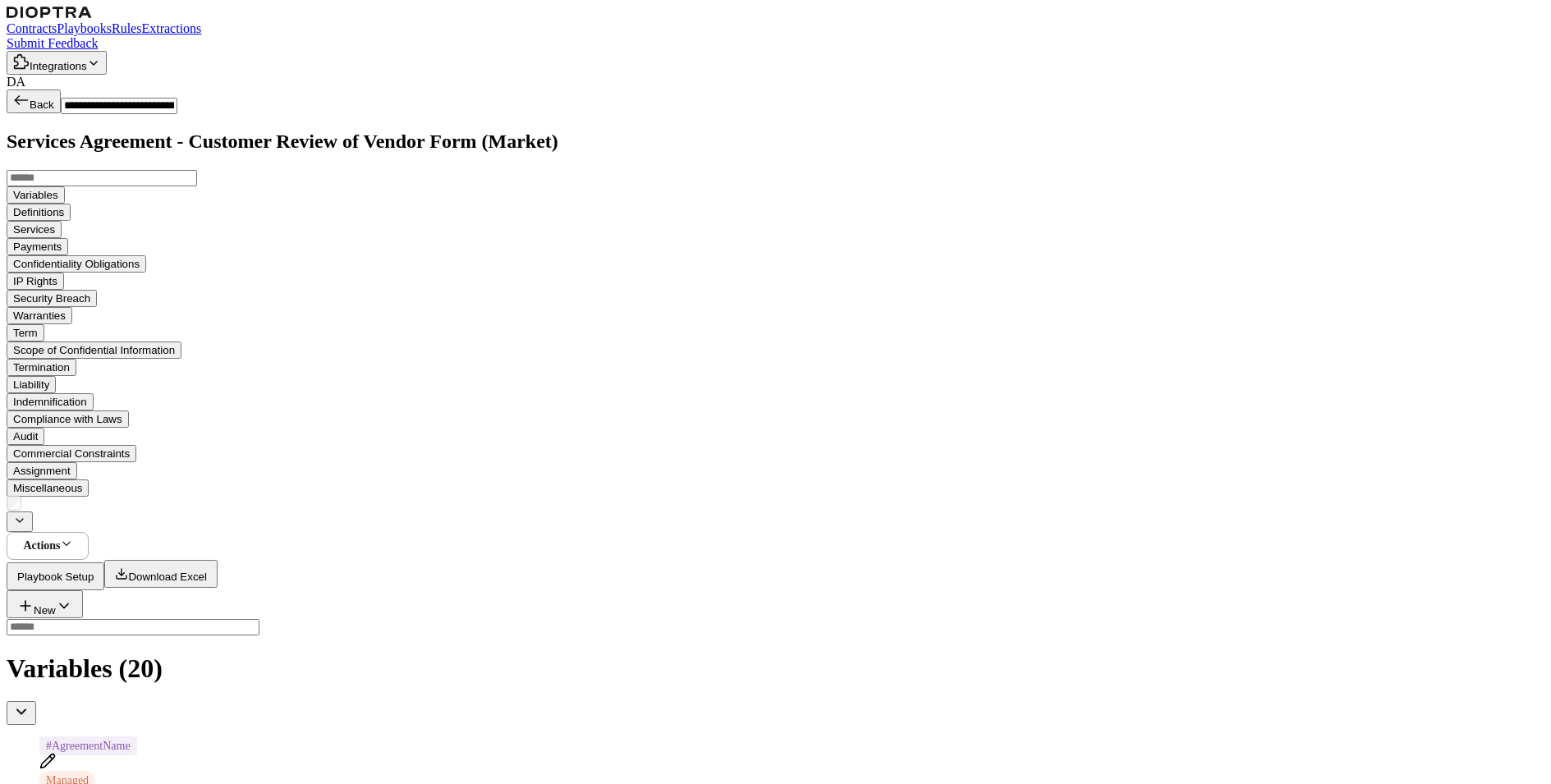 scroll, scrollTop: 4841, scrollLeft: 0, axis: vertical 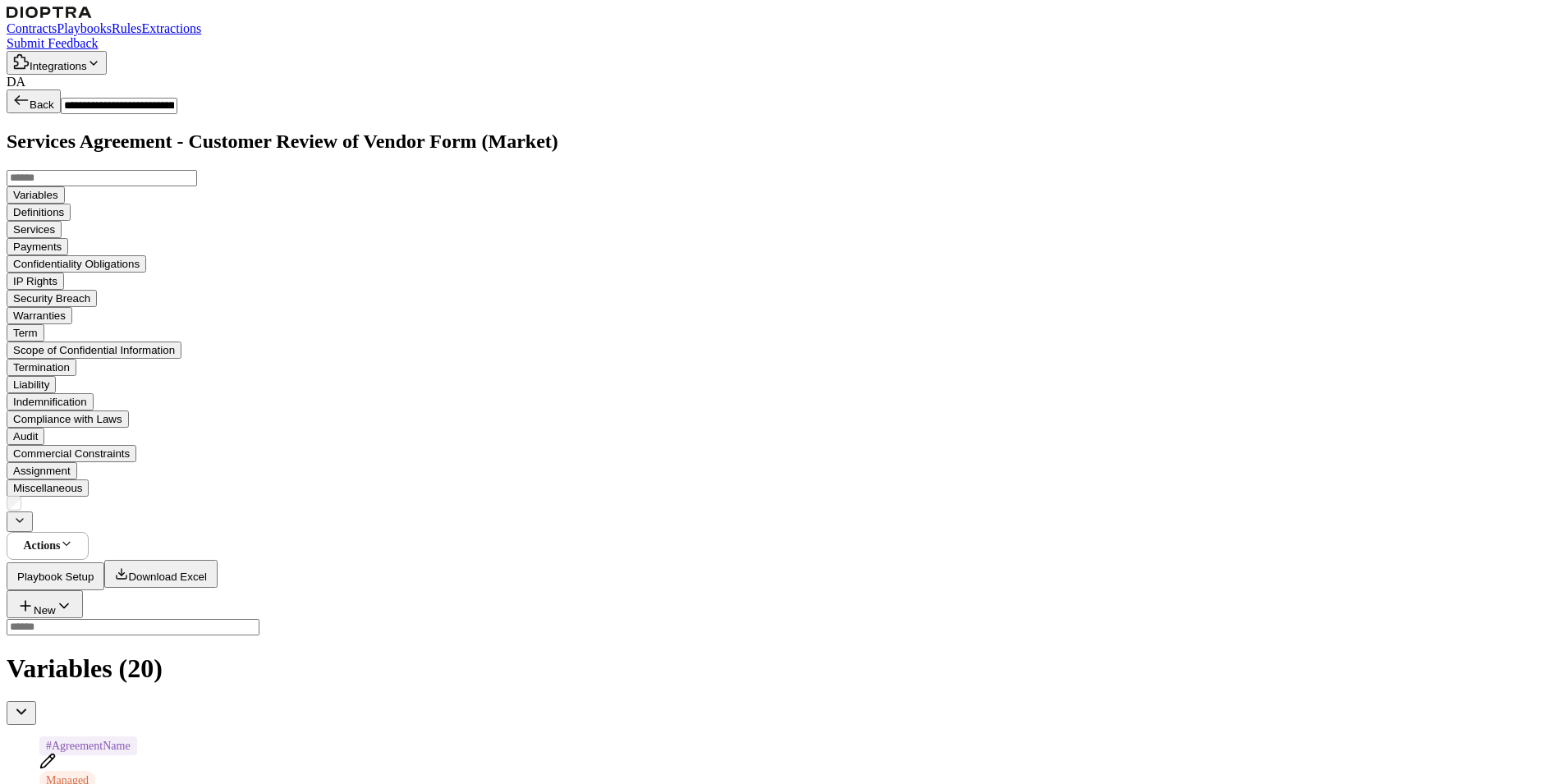 click on "#RecipientNamingConv" at bounding box center (163, 3006) 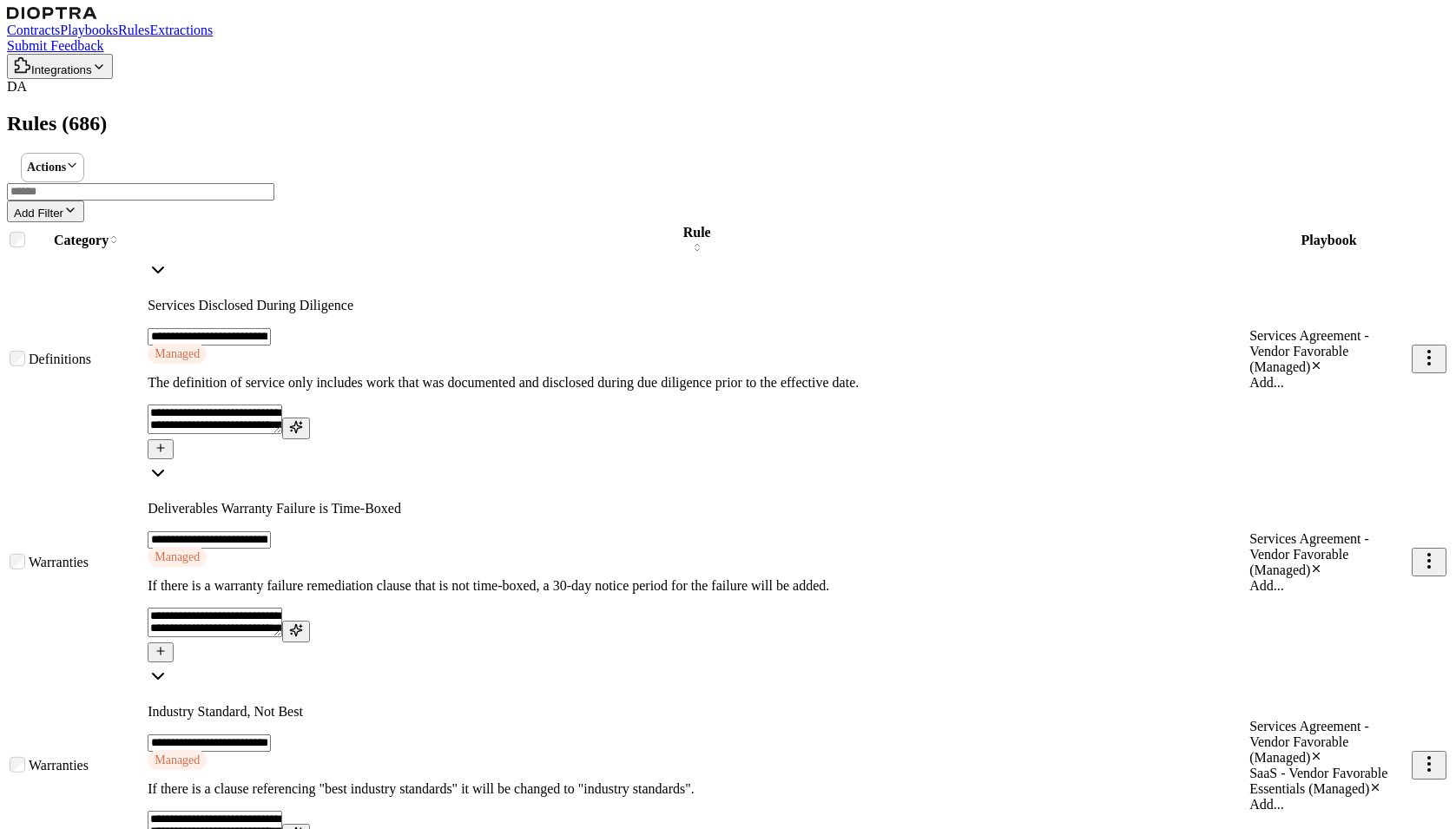 scroll, scrollTop: 0, scrollLeft: 0, axis: both 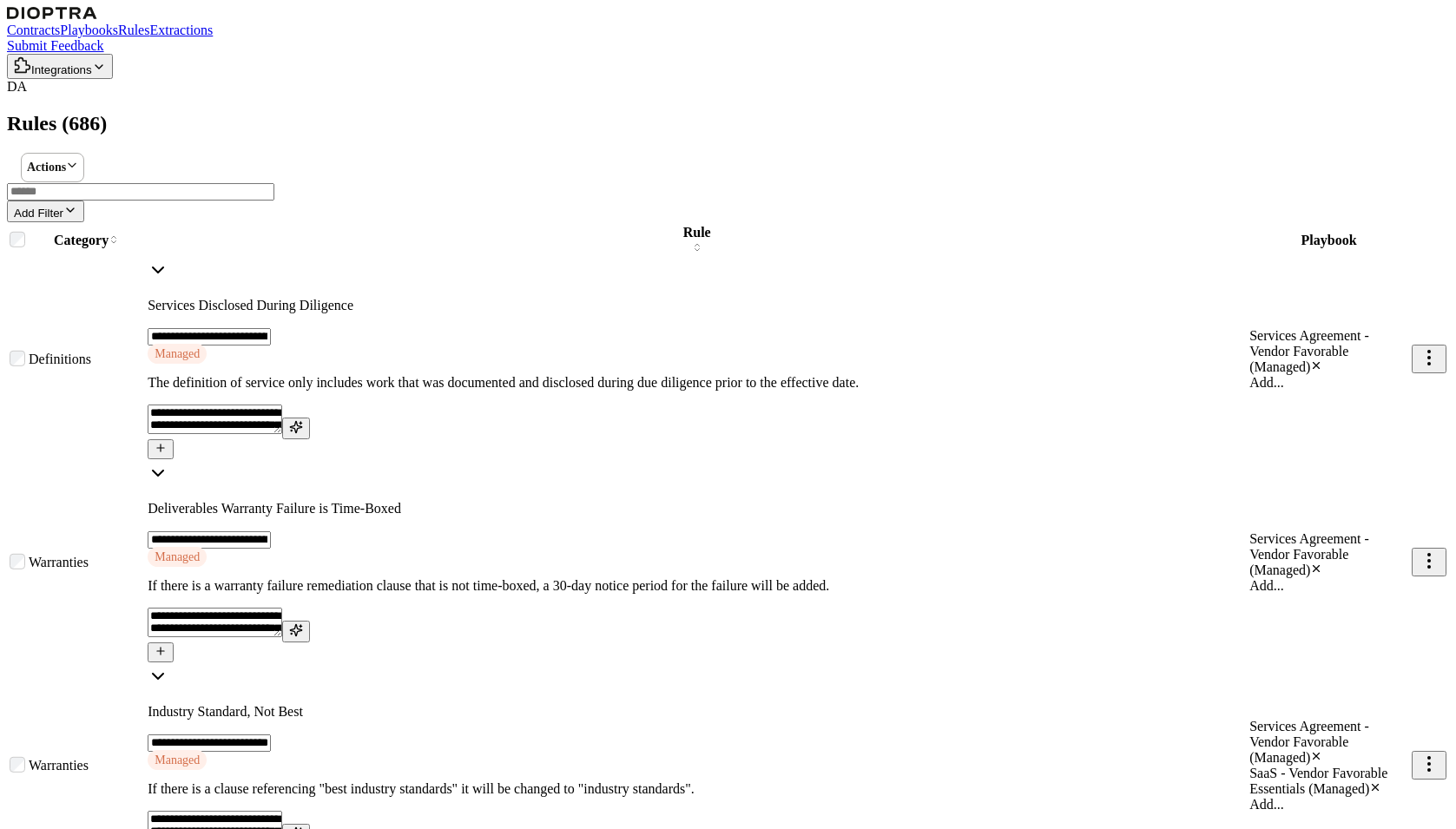 click on "Add..." at bounding box center (1328, 383) 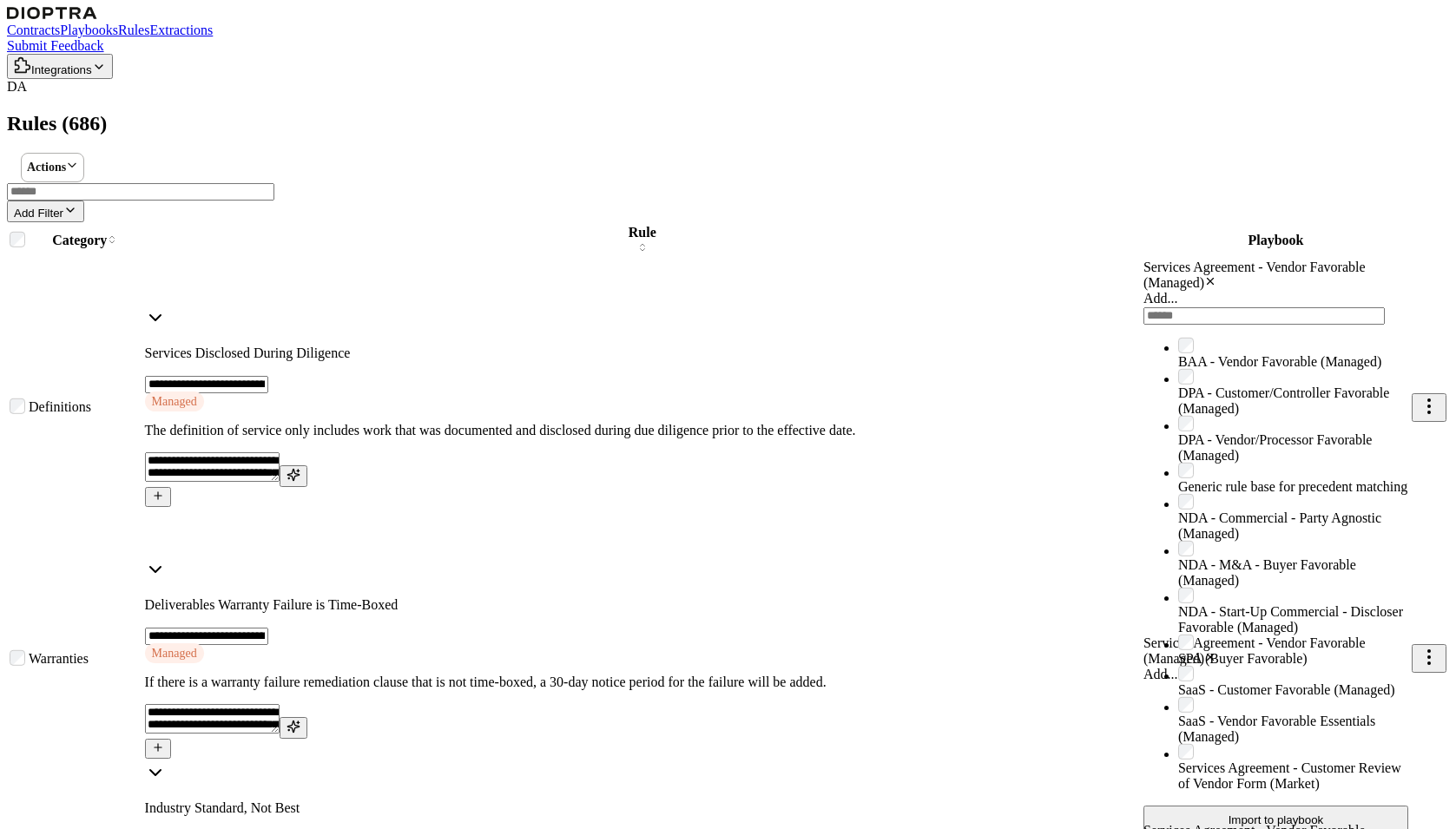 click at bounding box center [1264, 316] 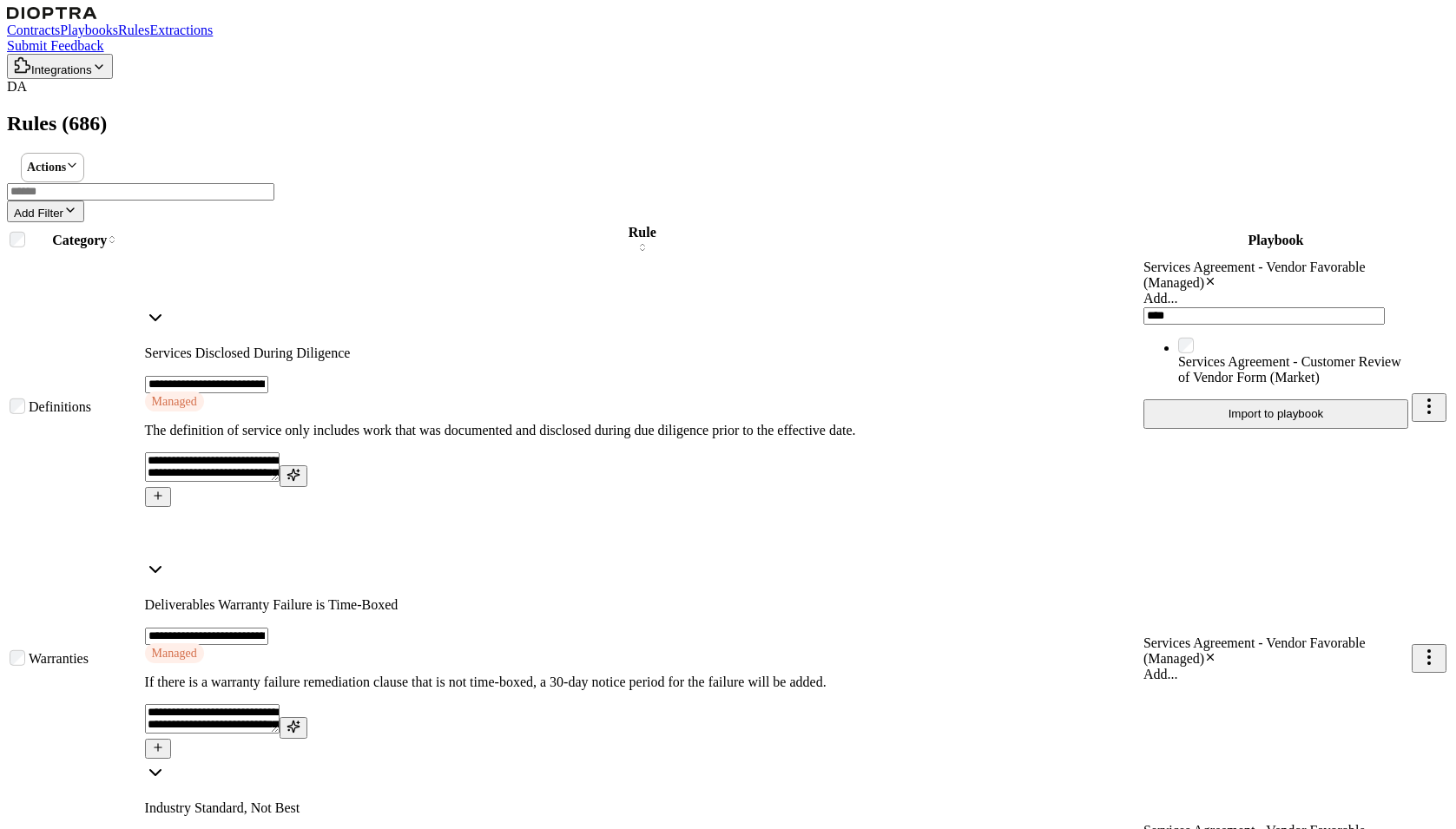 type on "****" 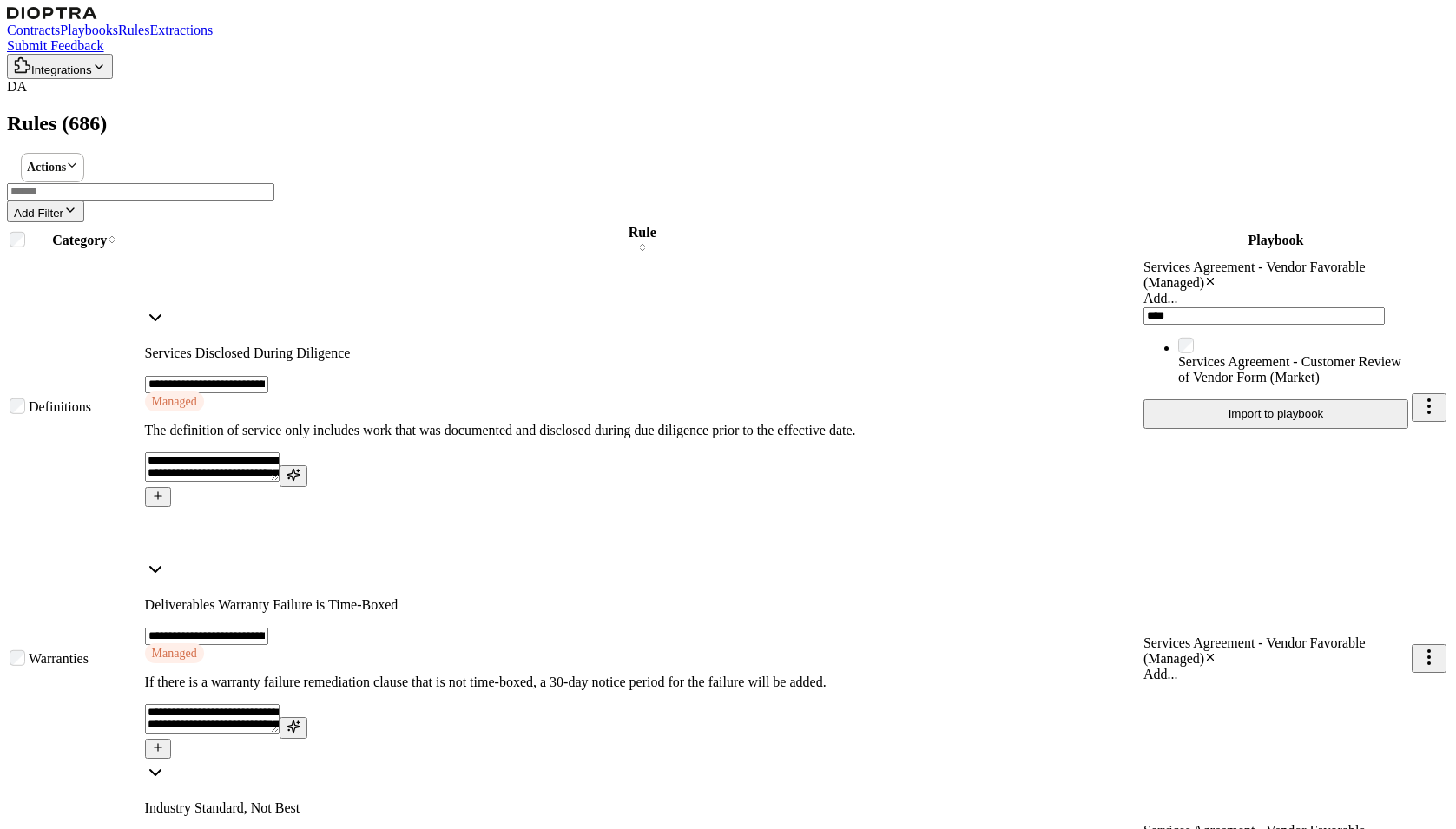 click on "Add Filter" at bounding box center (728, 211) 